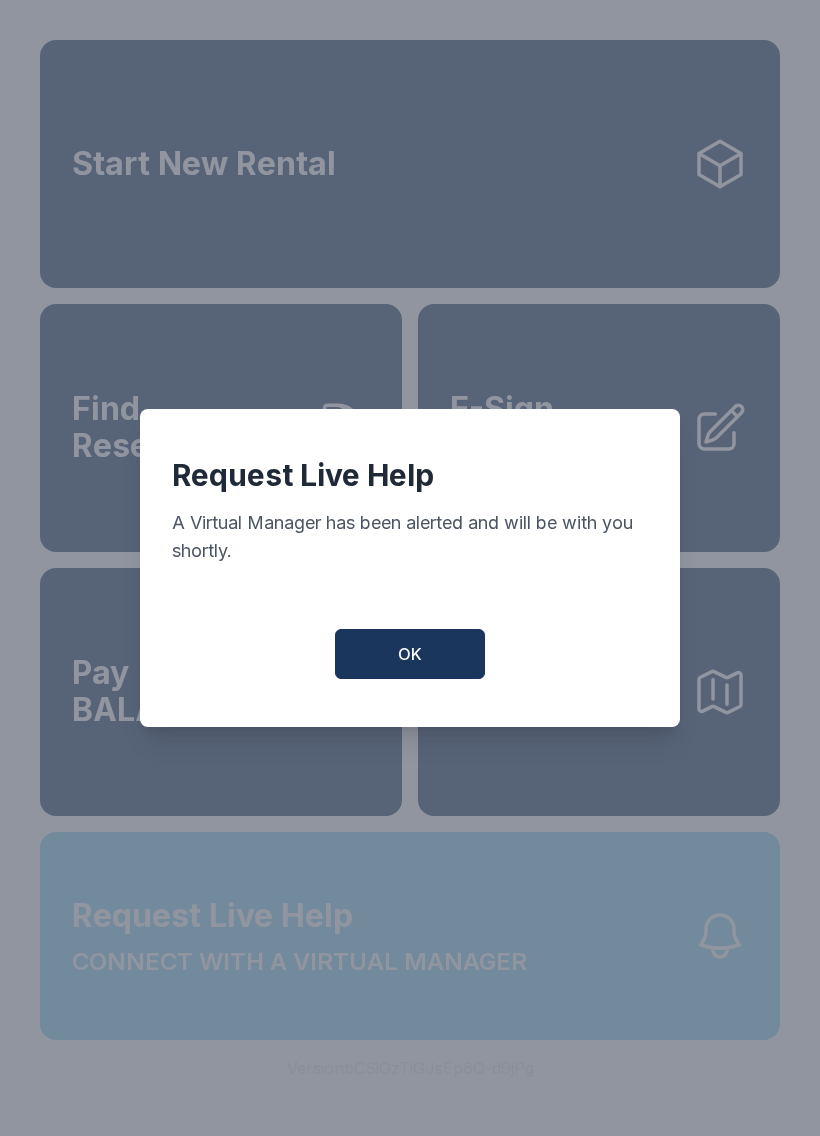 scroll, scrollTop: 0, scrollLeft: 0, axis: both 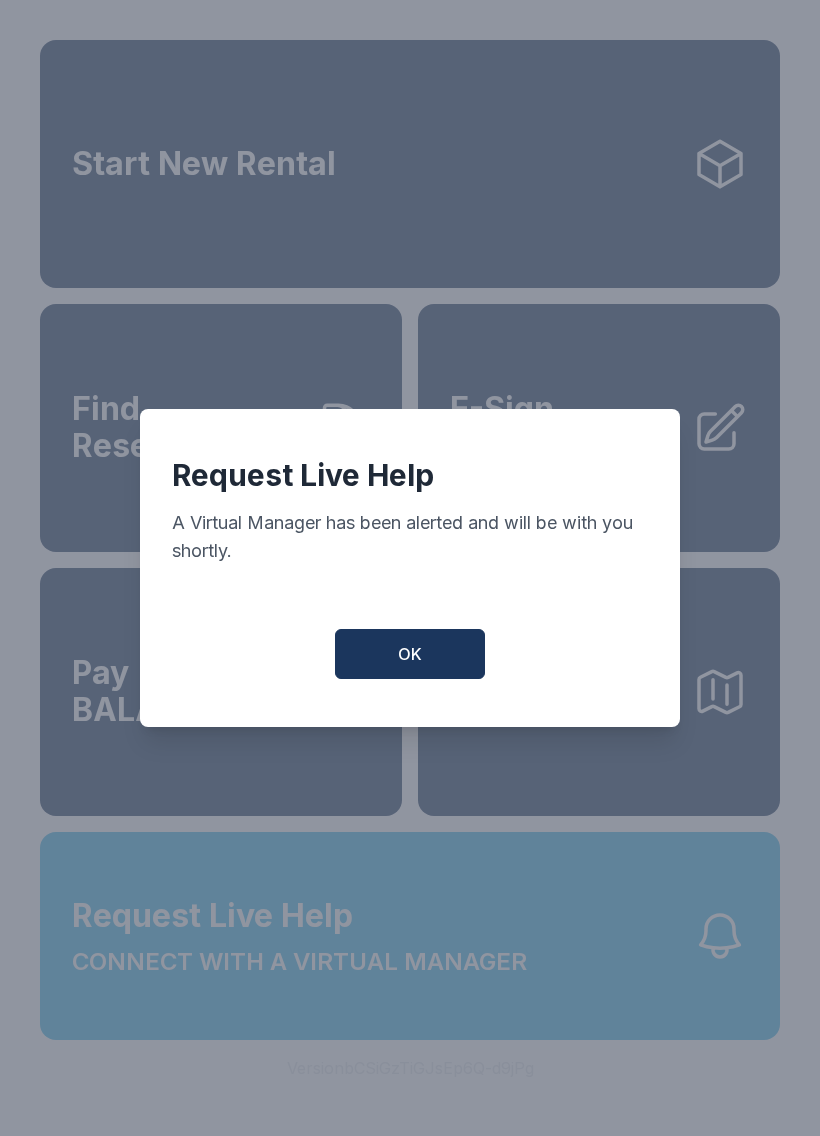 click on "OK" at bounding box center (410, 654) 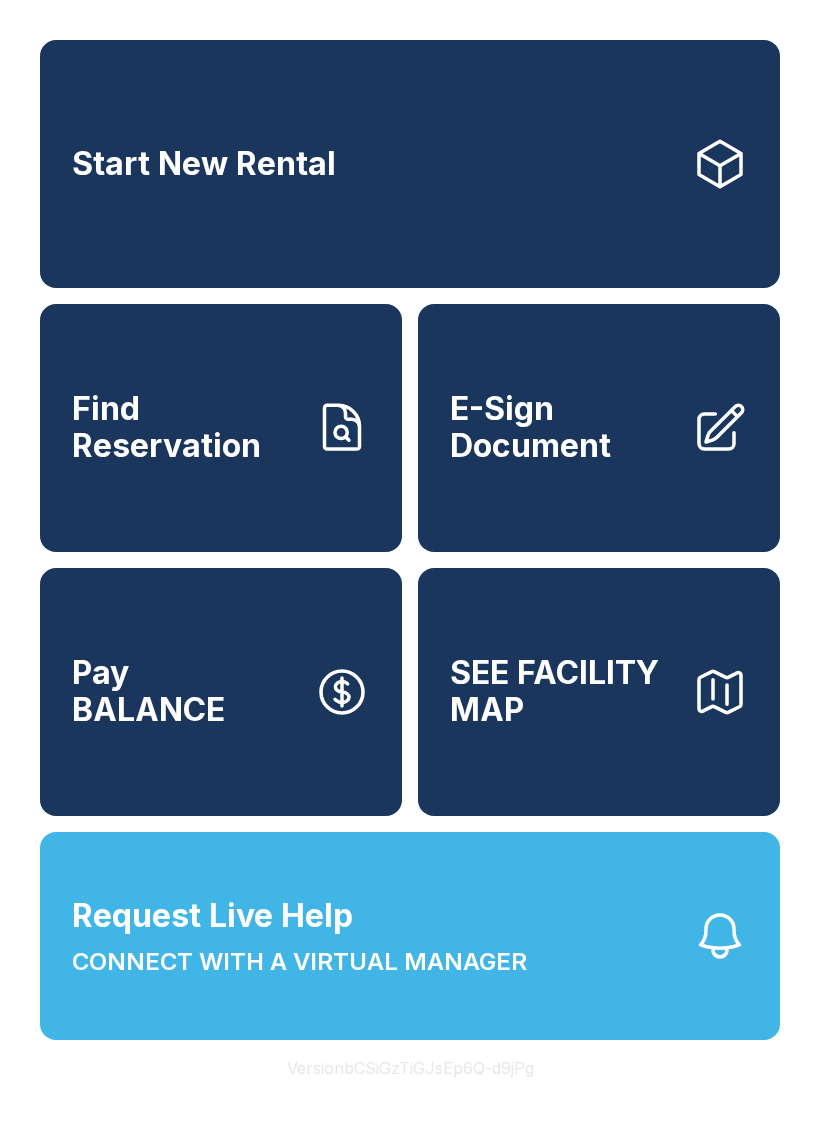 click on "CONNECT WITH A VIRTUAL MANAGER" at bounding box center (299, 962) 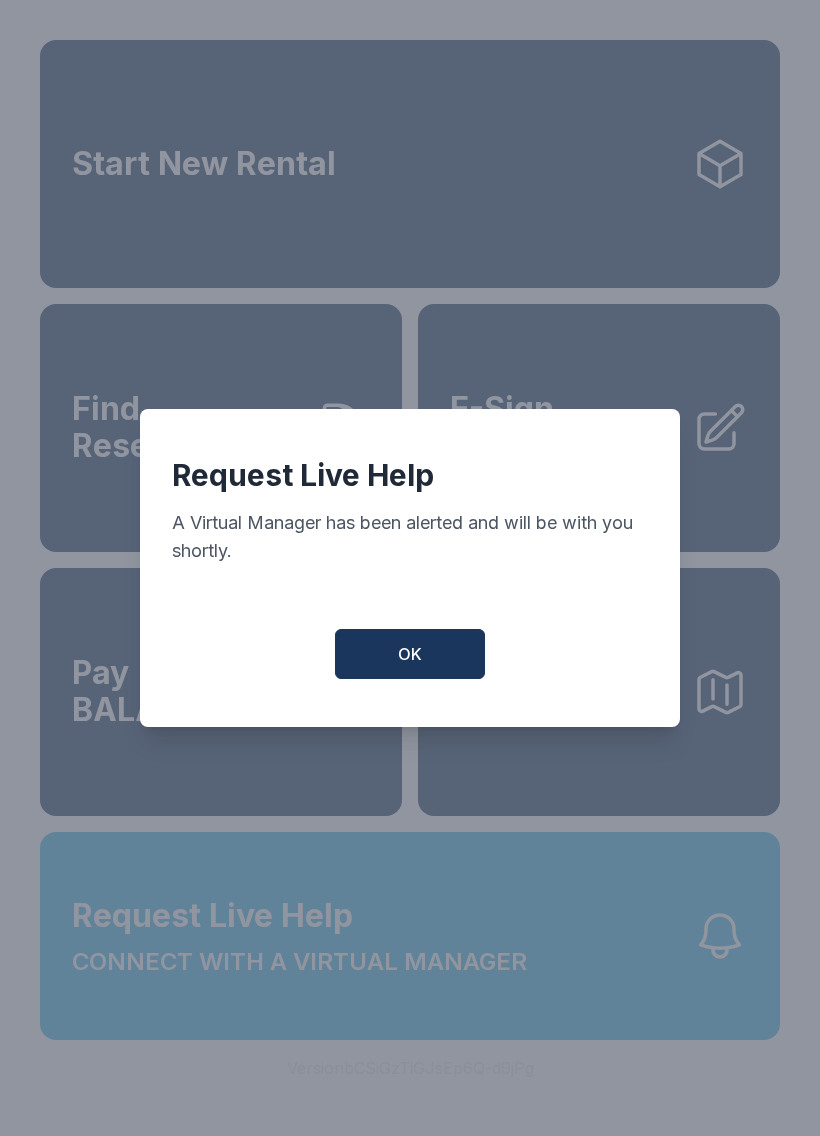click on "OK" at bounding box center (410, 654) 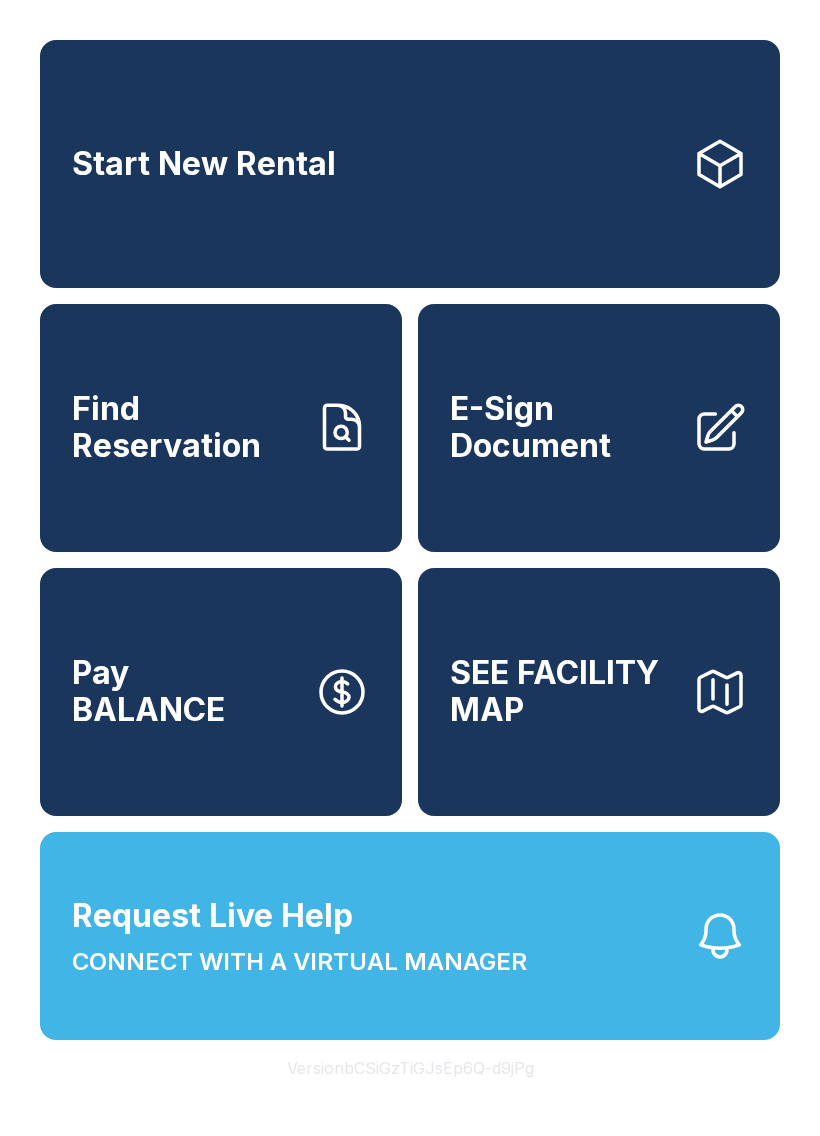 click on "Find Reservation" at bounding box center [185, 427] 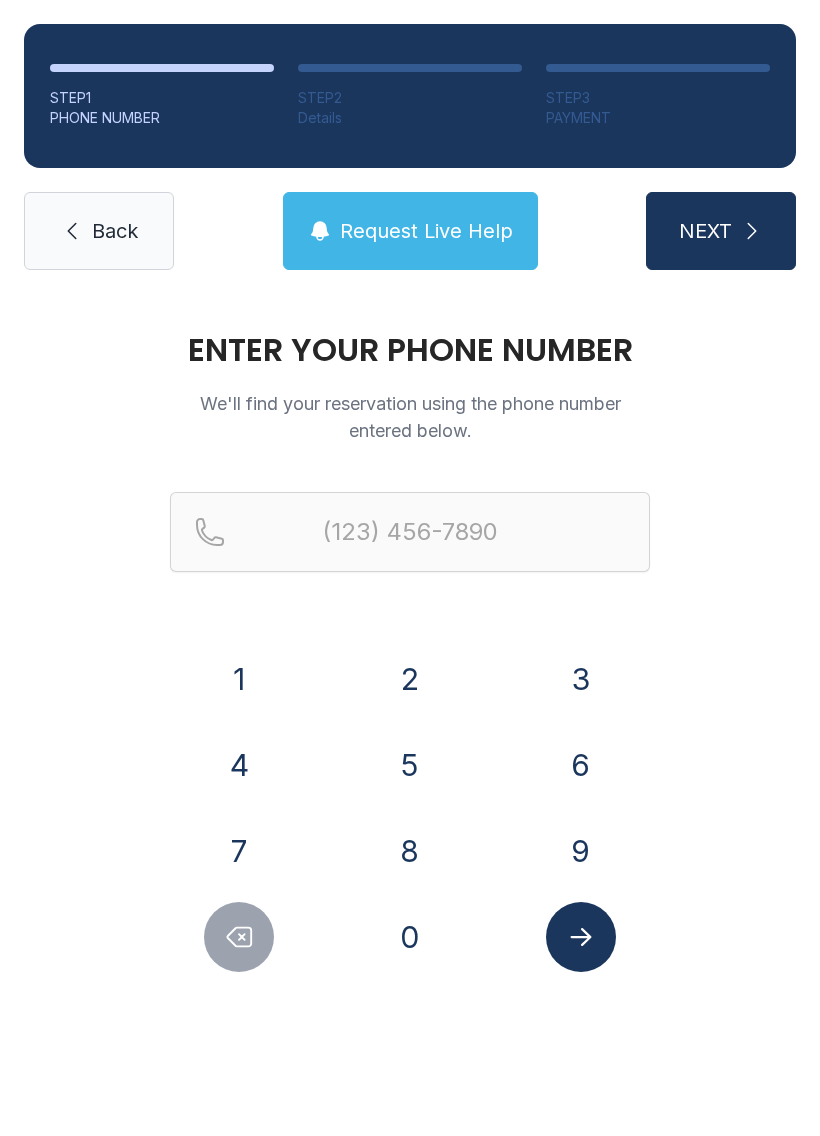 click on "8" at bounding box center (239, 679) 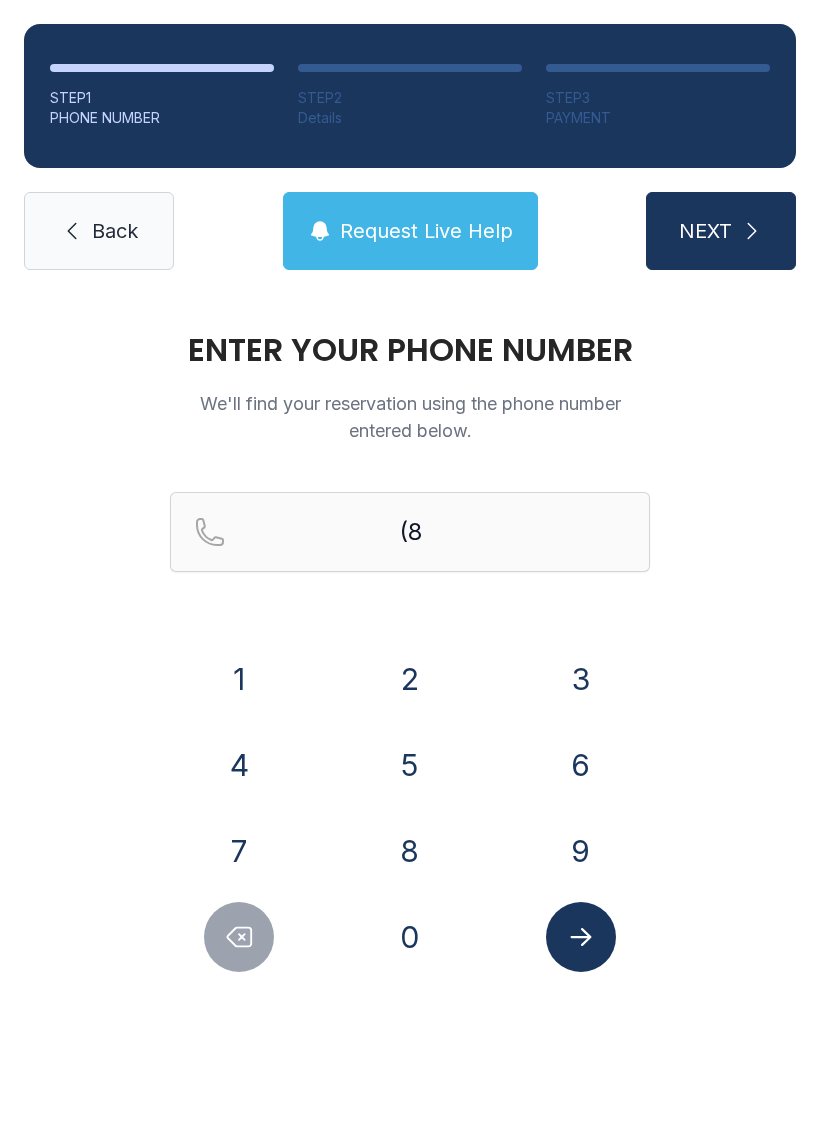 click on "4" at bounding box center [239, 679] 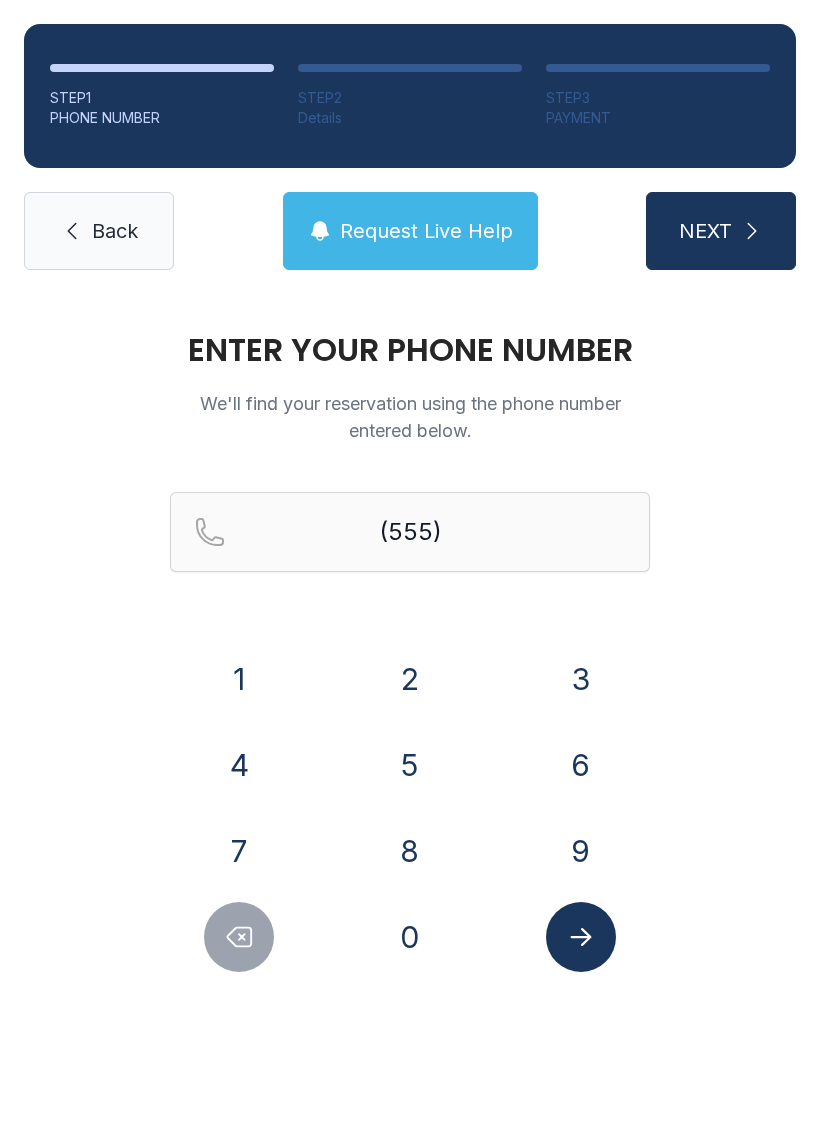 click on "4" at bounding box center (239, 679) 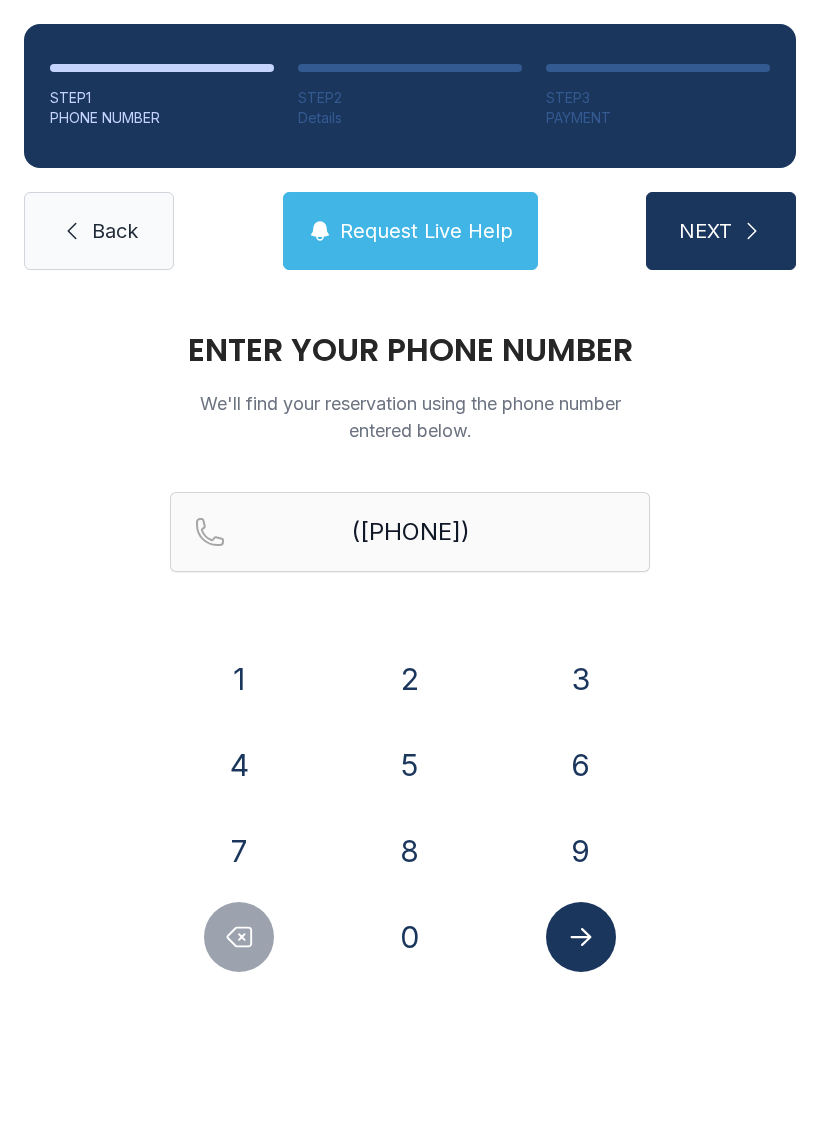 click on "0" at bounding box center (239, 679) 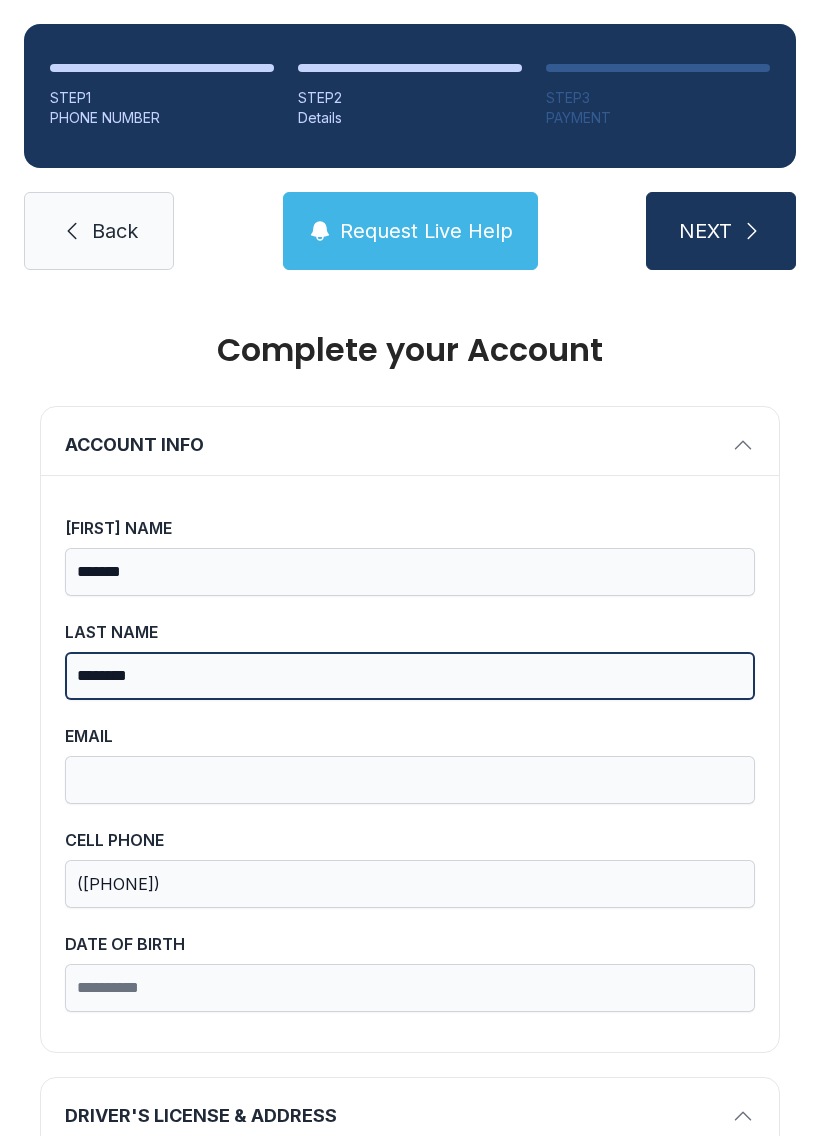 click on "********" at bounding box center [410, 676] 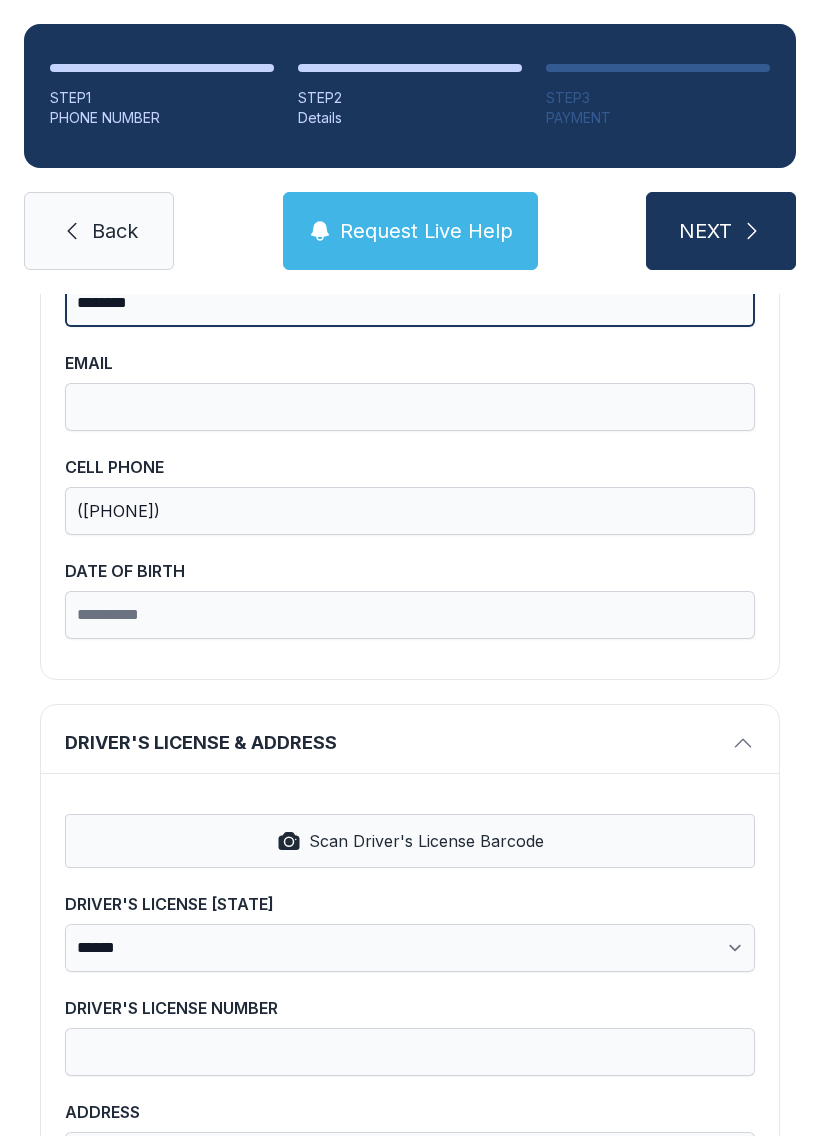 scroll, scrollTop: 346, scrollLeft: 0, axis: vertical 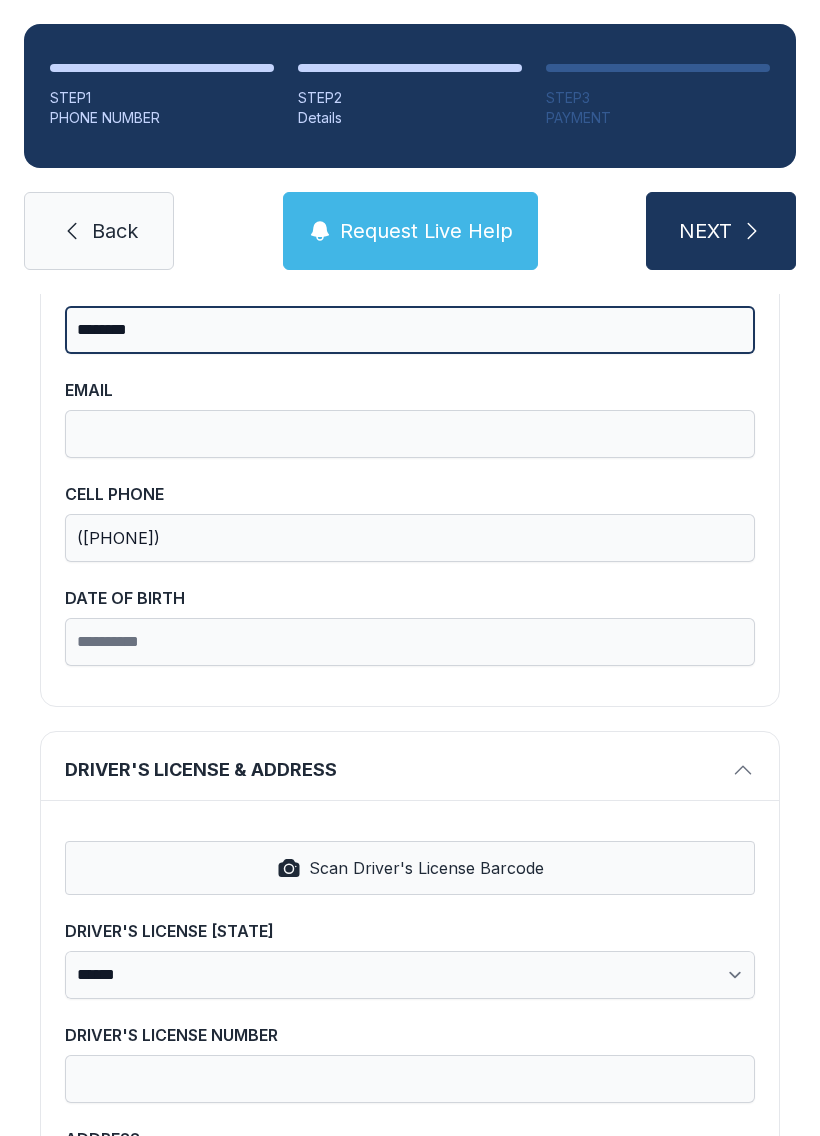 type on "********" 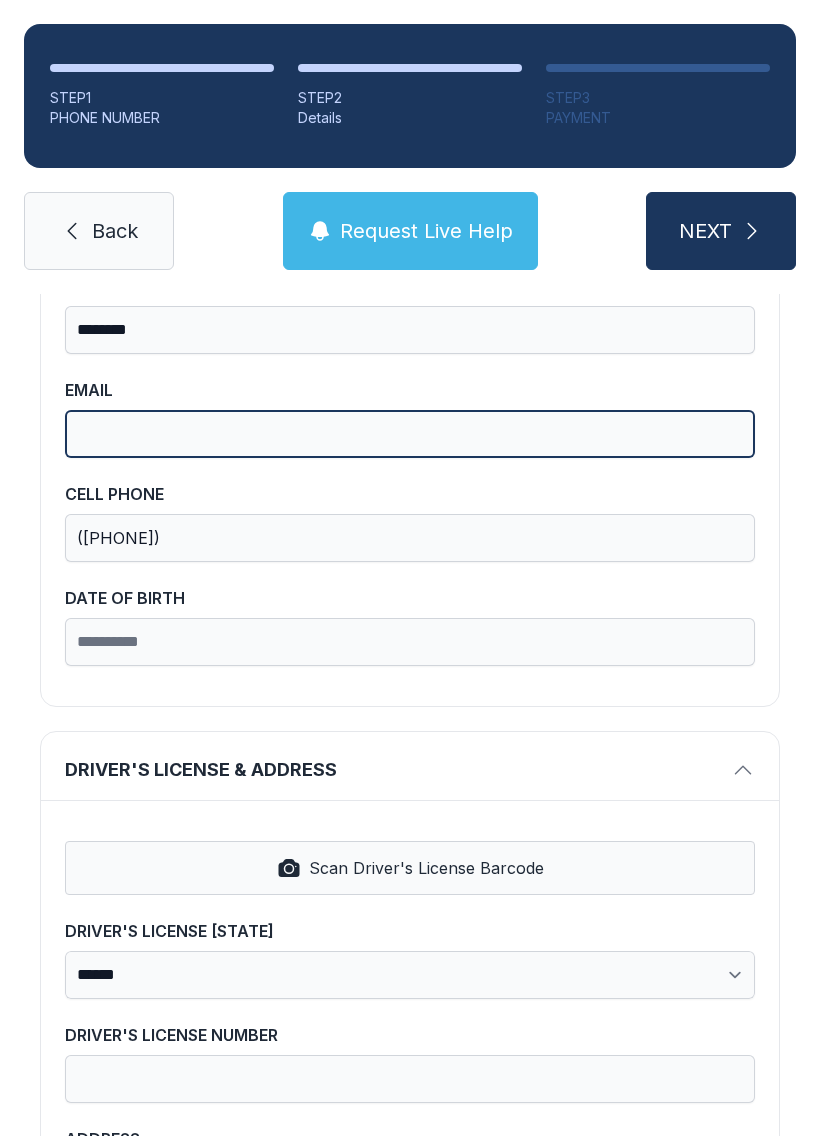 click on "EMAIL" at bounding box center [410, 434] 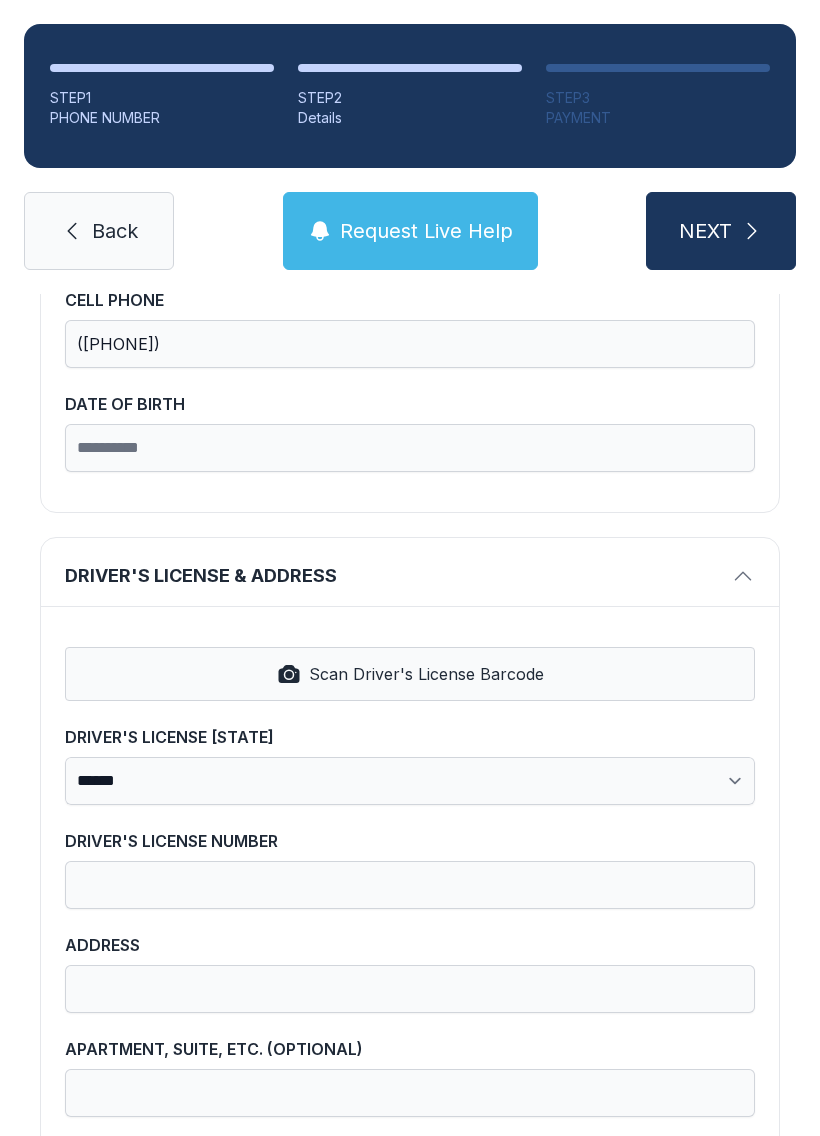 scroll, scrollTop: 555, scrollLeft: 0, axis: vertical 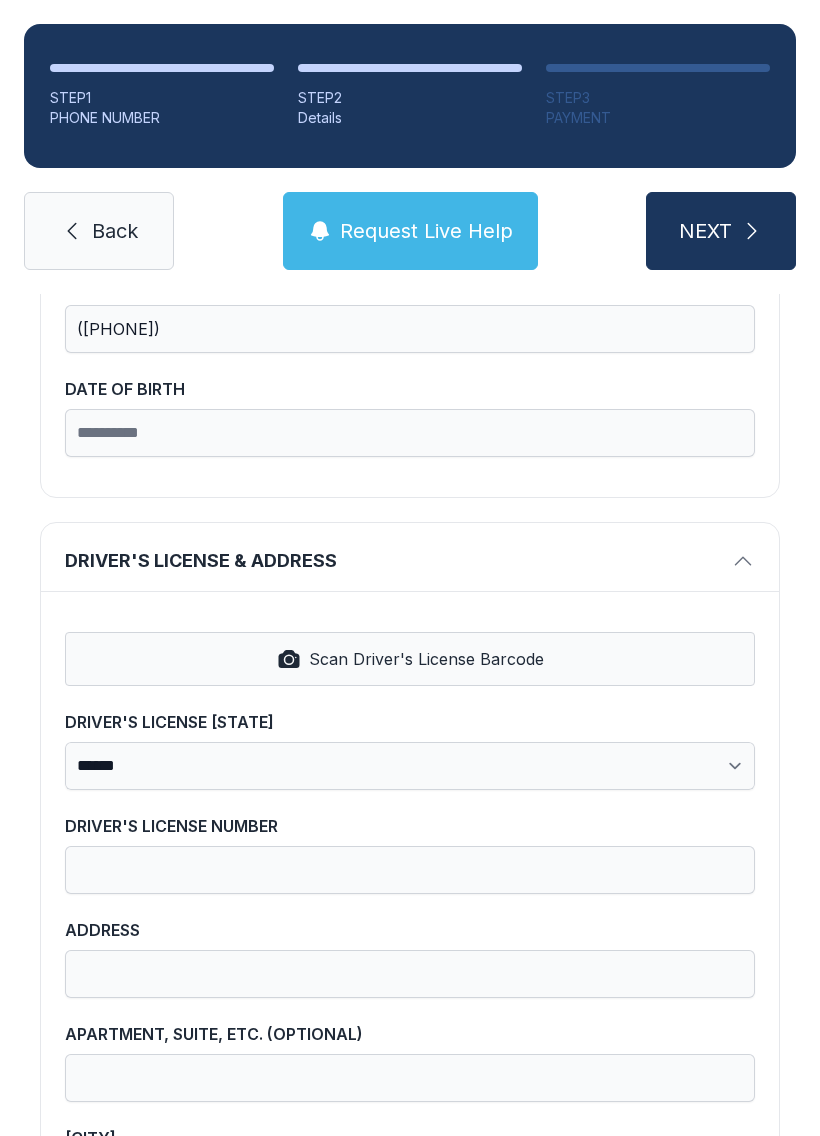 type on "*********" 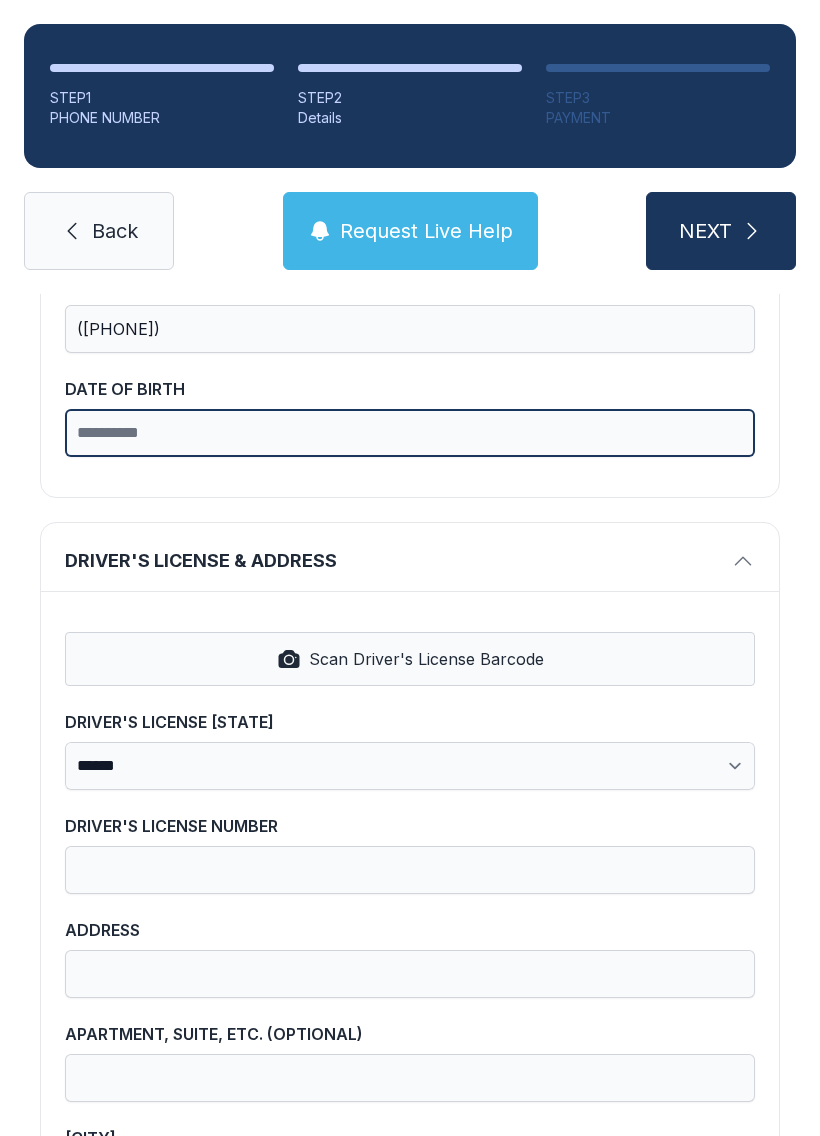 click on "DATE OF BIRTH" at bounding box center [410, 1] 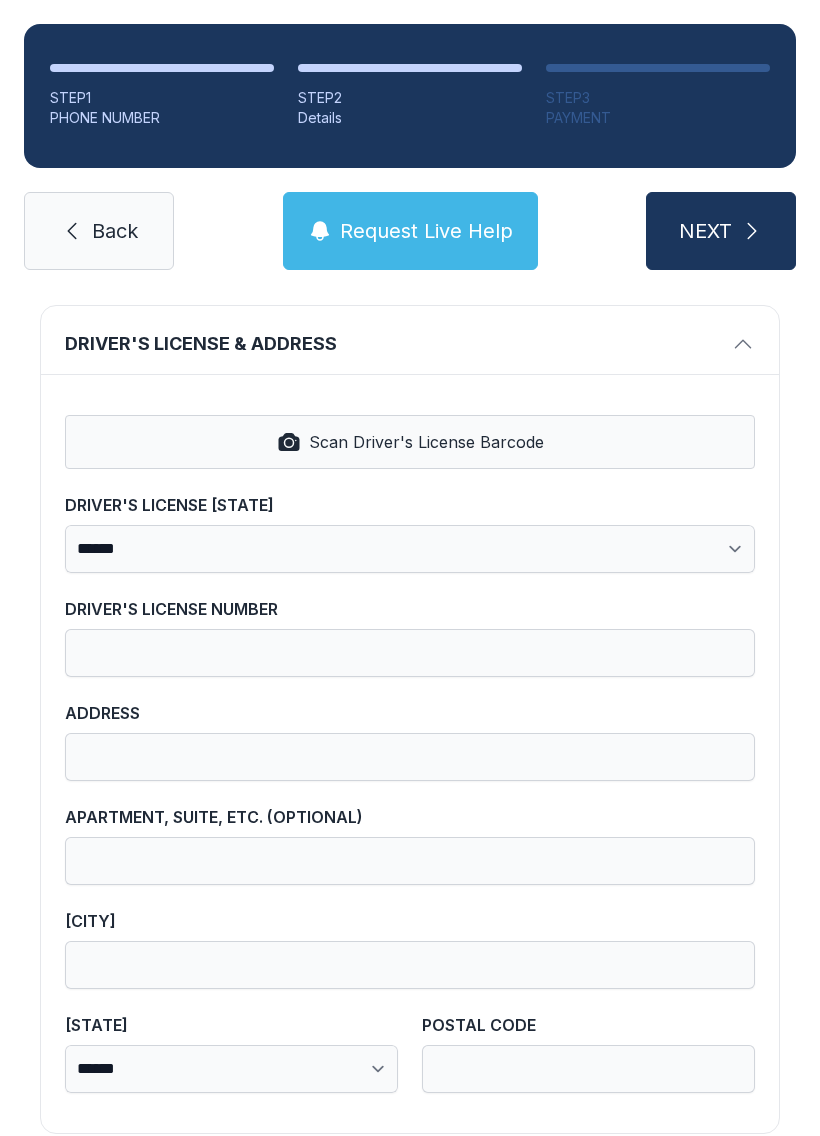 scroll, scrollTop: 794, scrollLeft: 0, axis: vertical 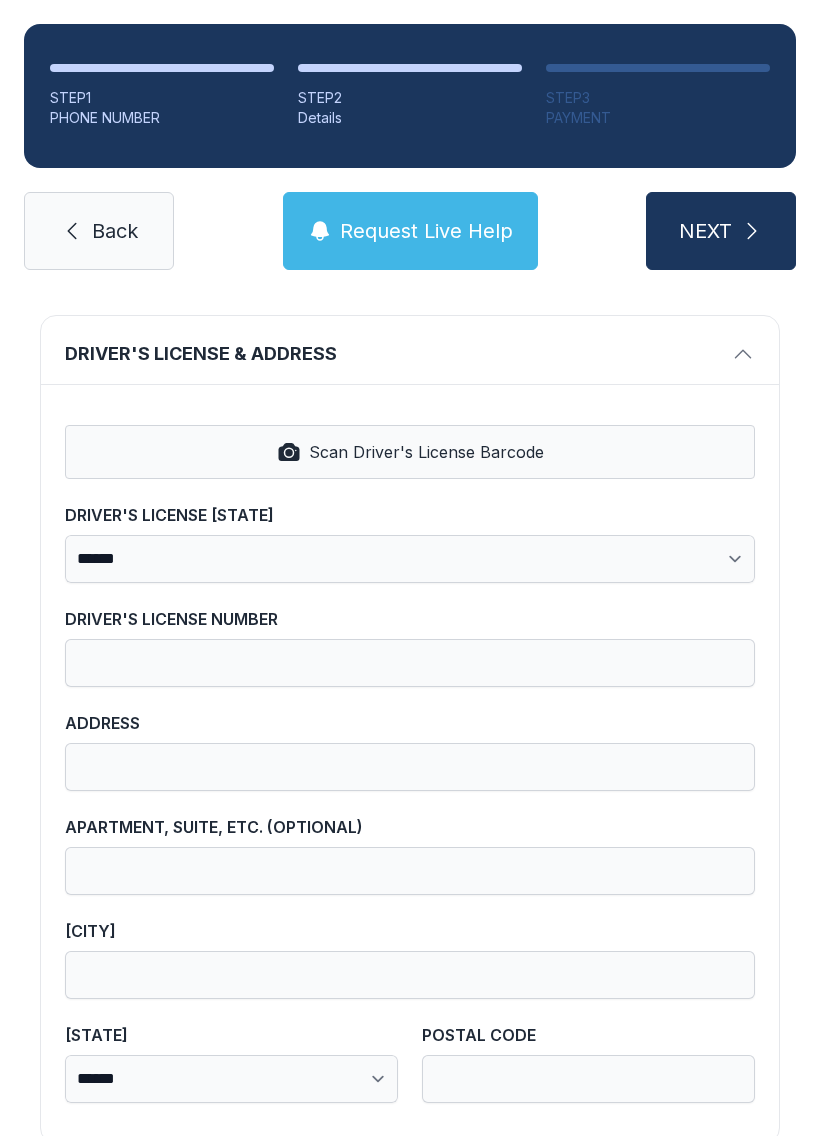 type on "**********" 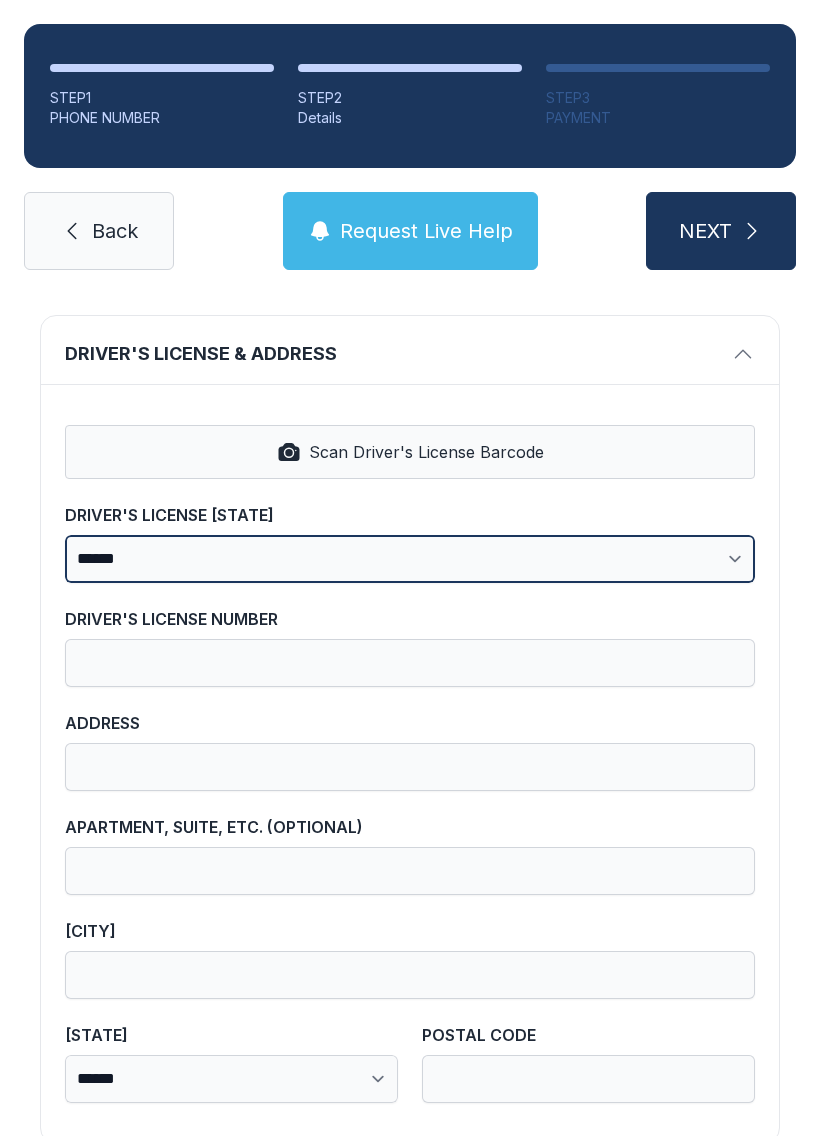 click on "**********" at bounding box center (410, 559) 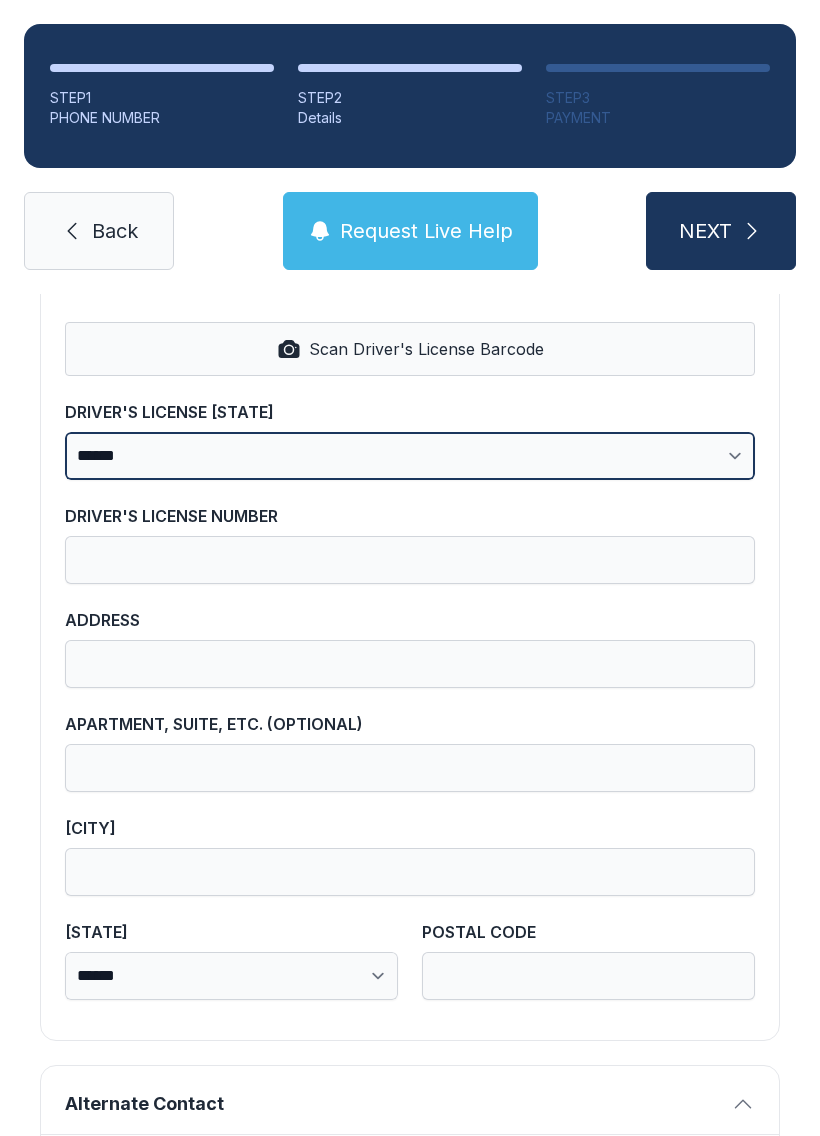 scroll, scrollTop: 855, scrollLeft: 0, axis: vertical 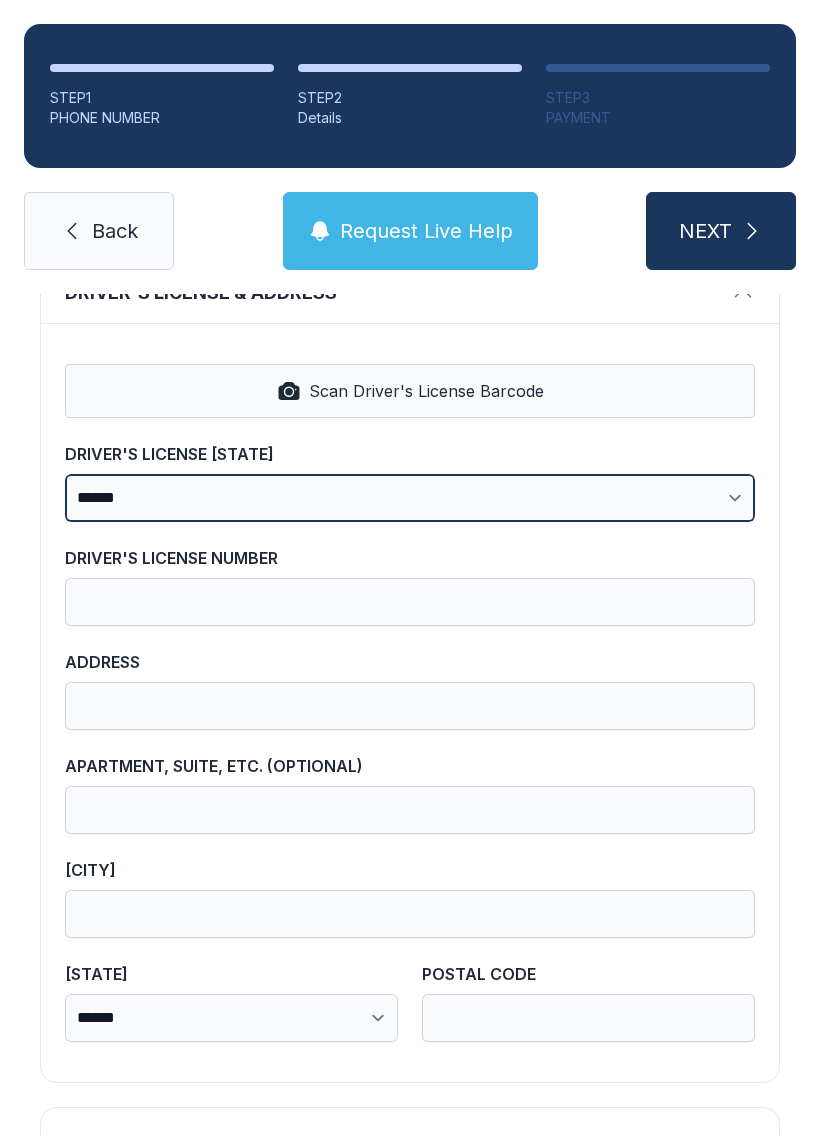 click on "**********" at bounding box center (410, 498) 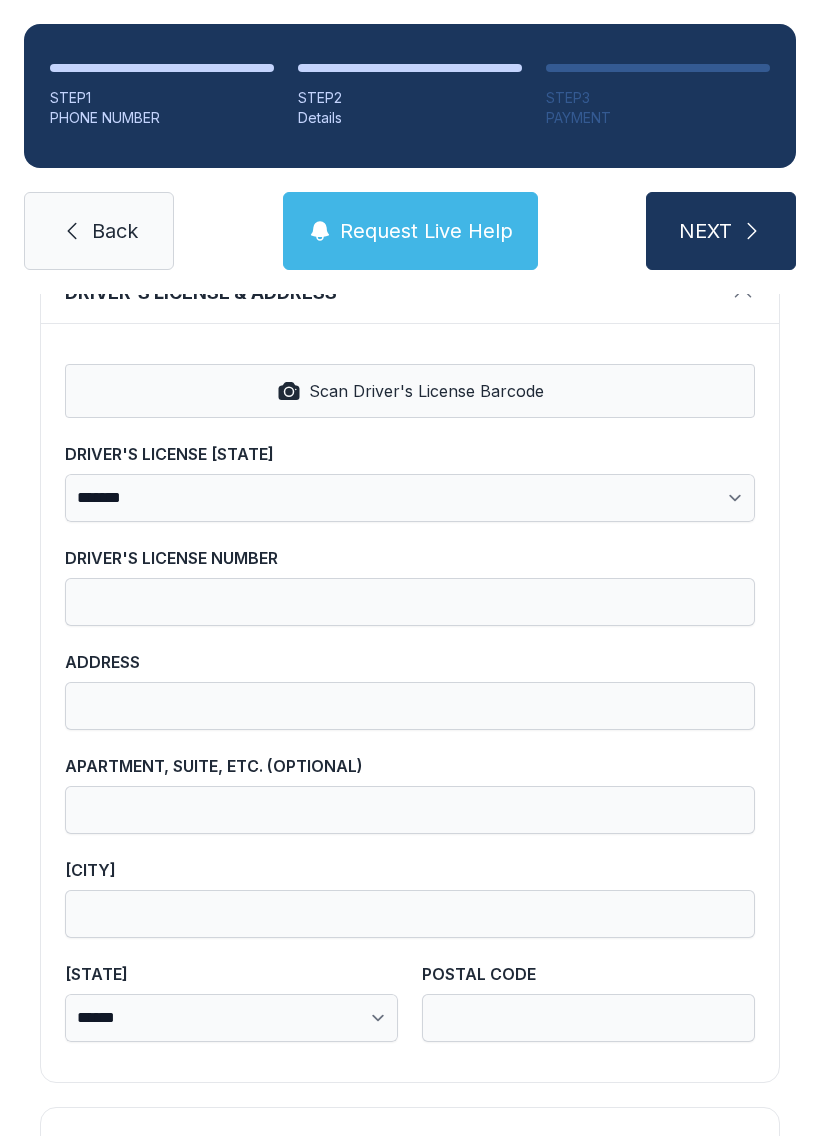 click on "DRIVER'S LICENSE NUMBER" at bounding box center [410, 602] 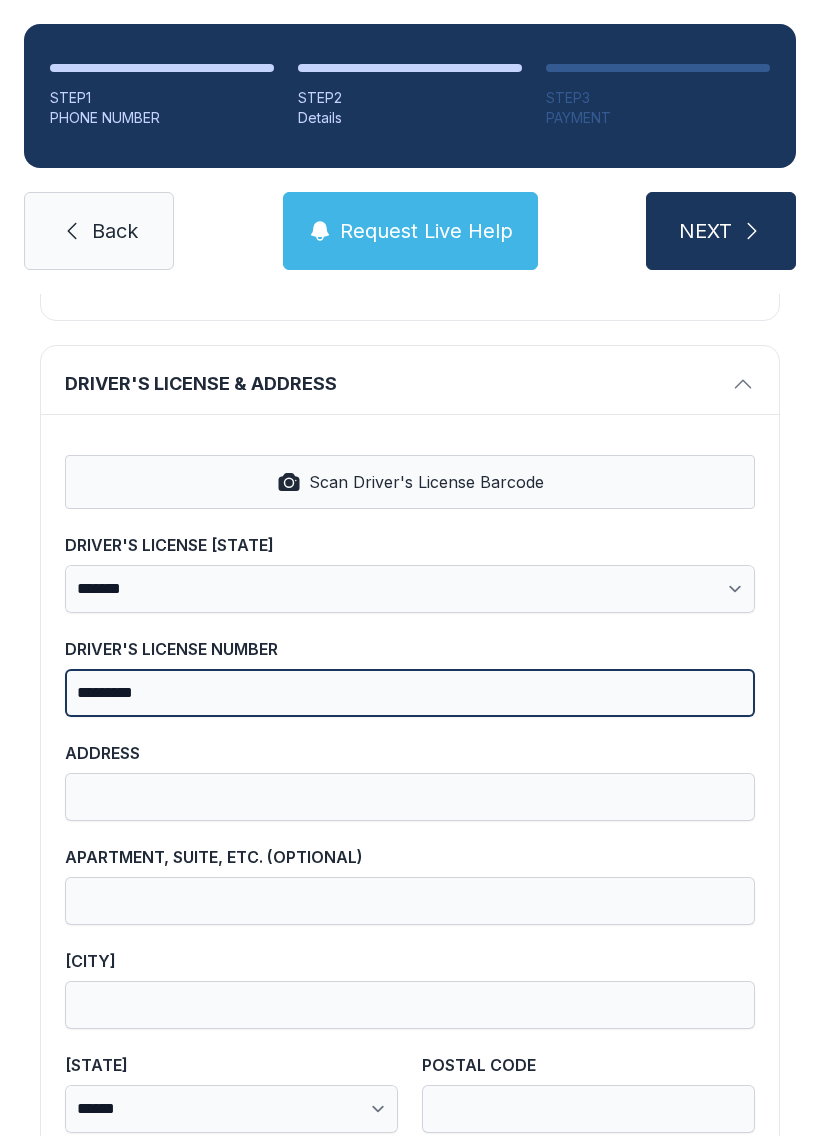 scroll, scrollTop: 762, scrollLeft: 0, axis: vertical 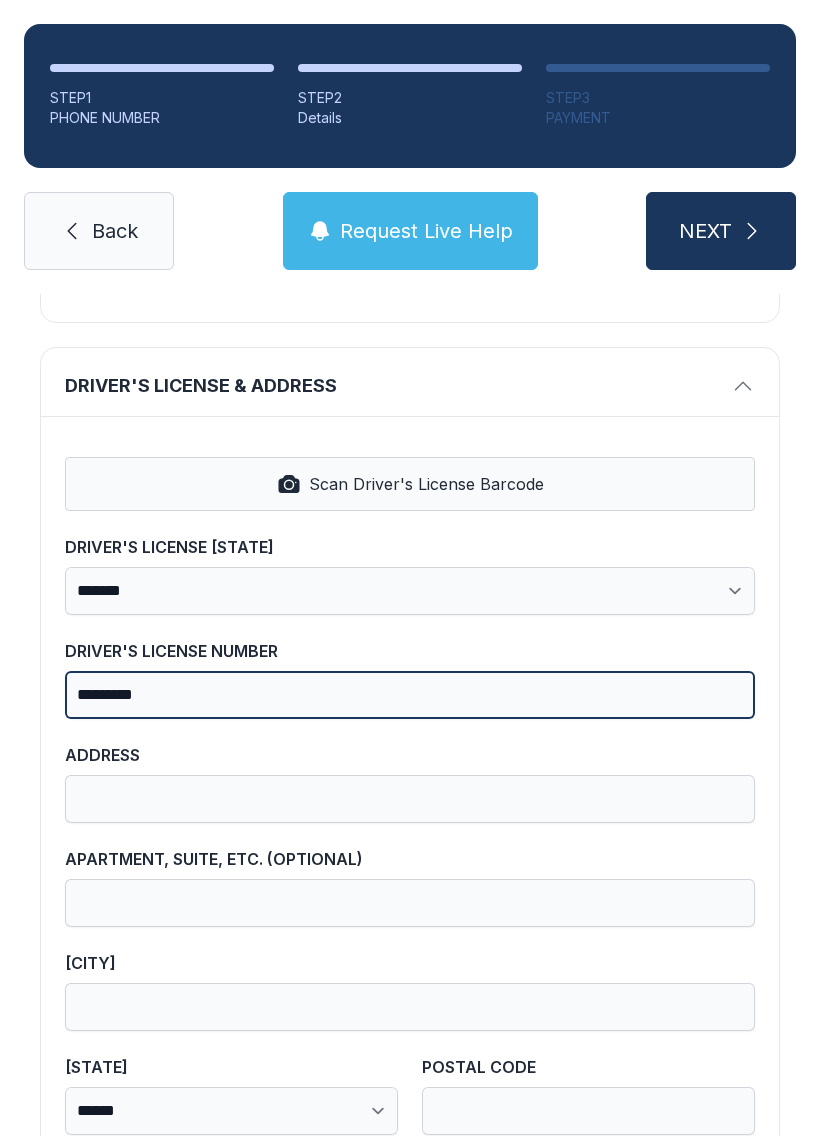 type on "*********" 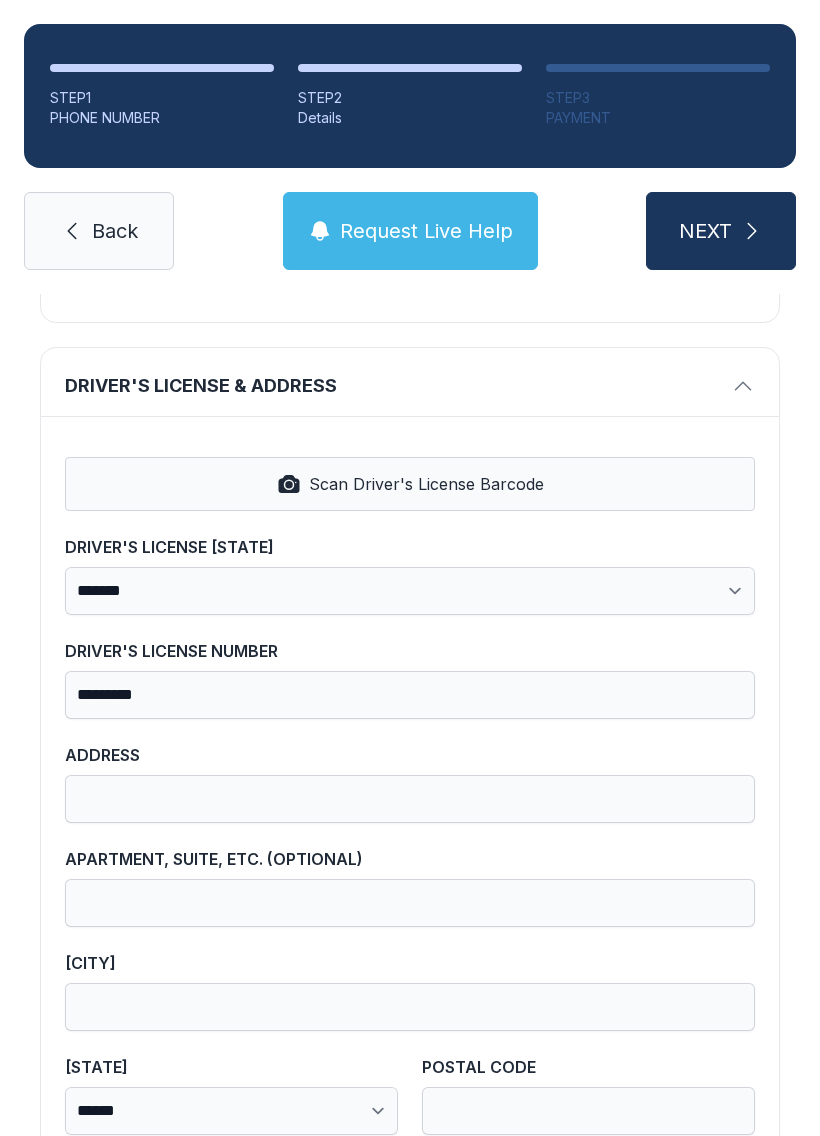 click on "Scan Driver's License Barcode" at bounding box center (426, 484) 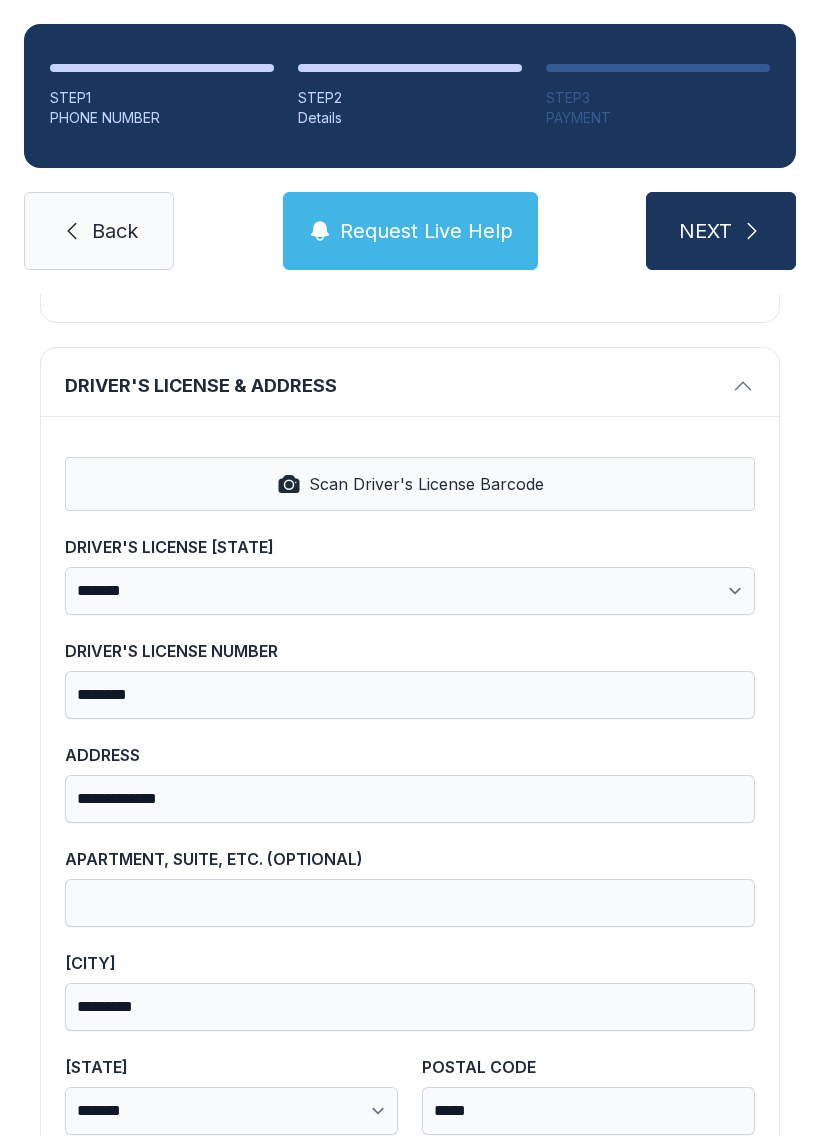 click on "Scan Driver's License Barcode" at bounding box center (410, 484) 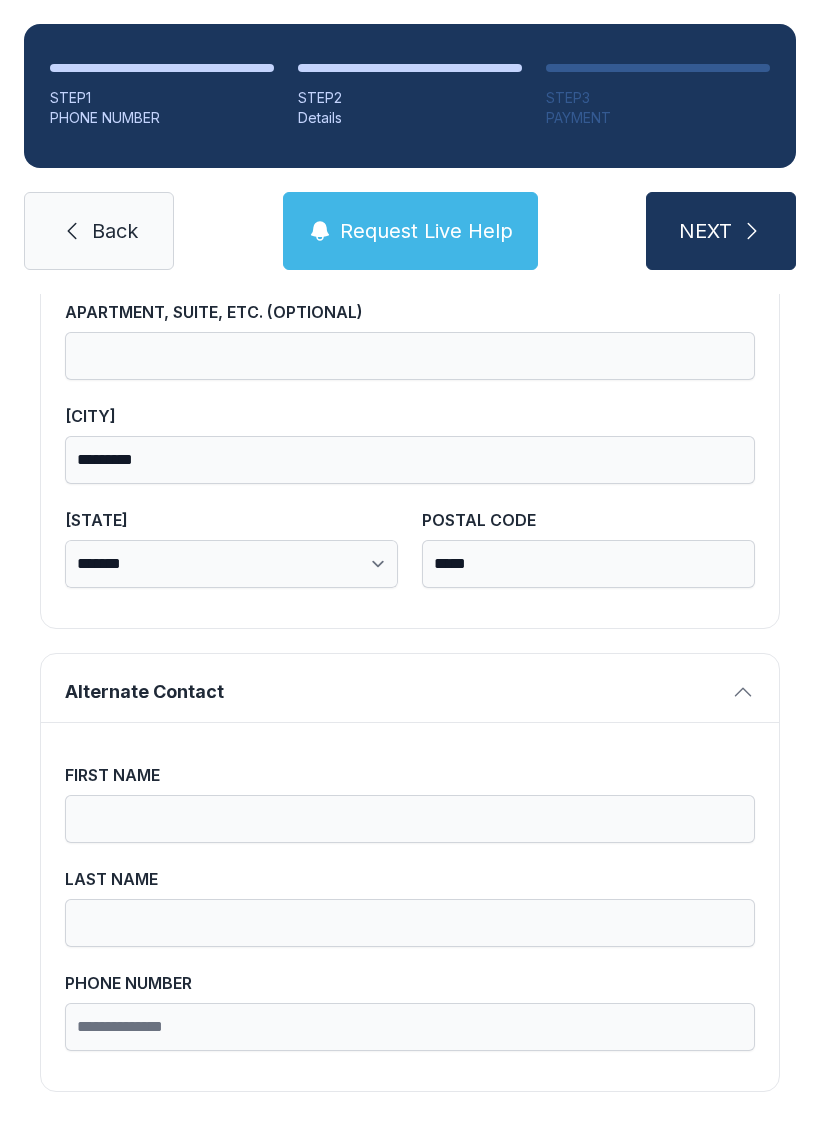 scroll, scrollTop: 1301, scrollLeft: 0, axis: vertical 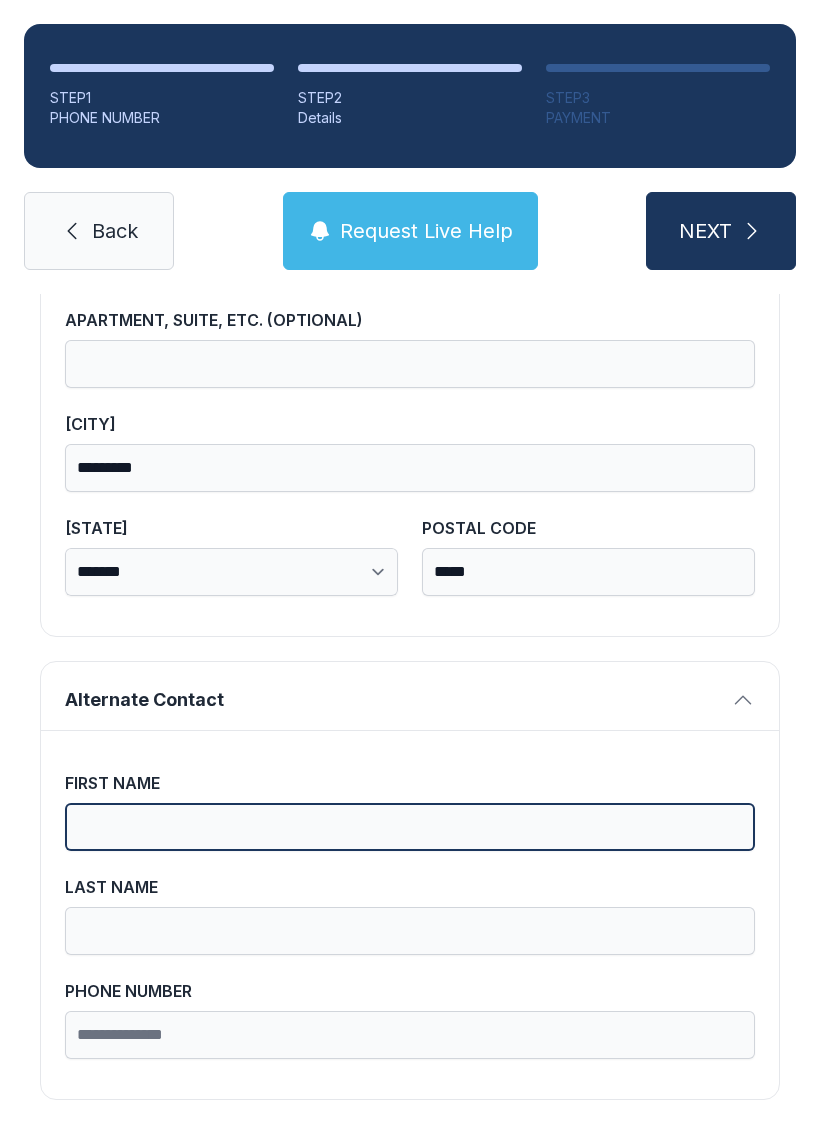click on "FIRST NAME" at bounding box center [410, 827] 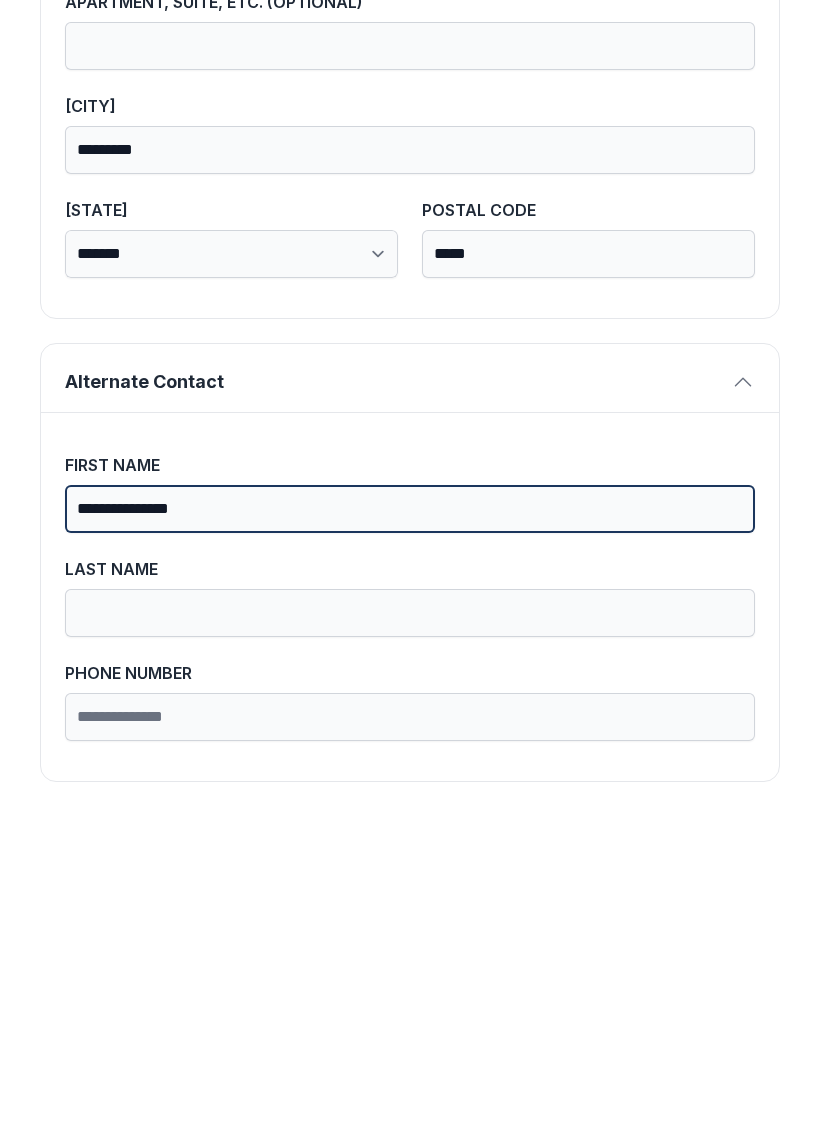 scroll, scrollTop: 1301, scrollLeft: 0, axis: vertical 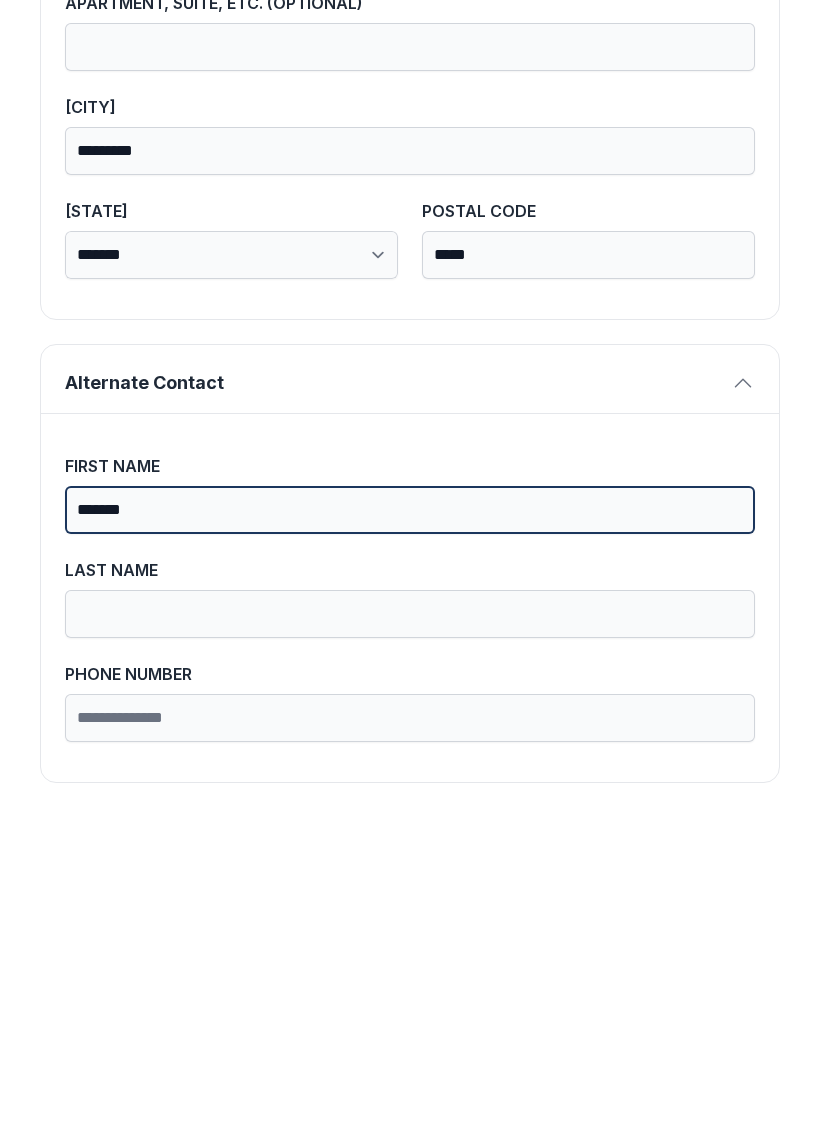 type on "******" 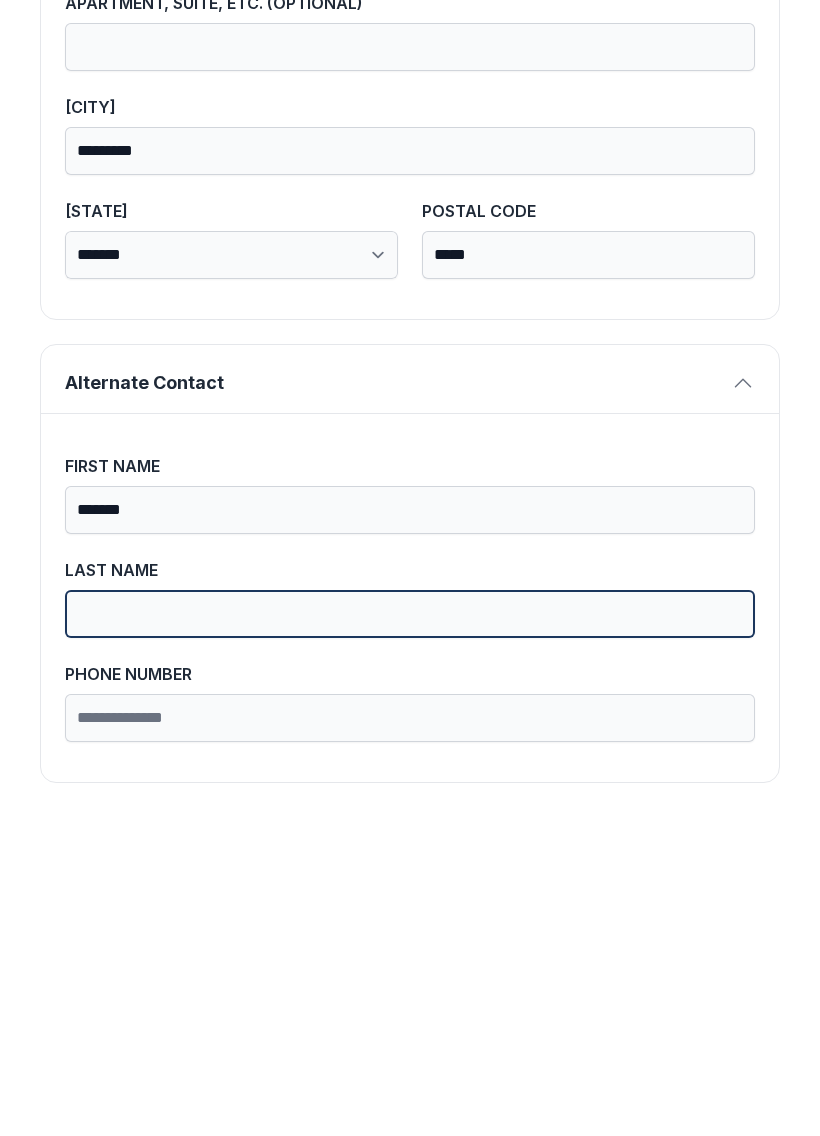 click on "LAST NAME" at bounding box center [410, 931] 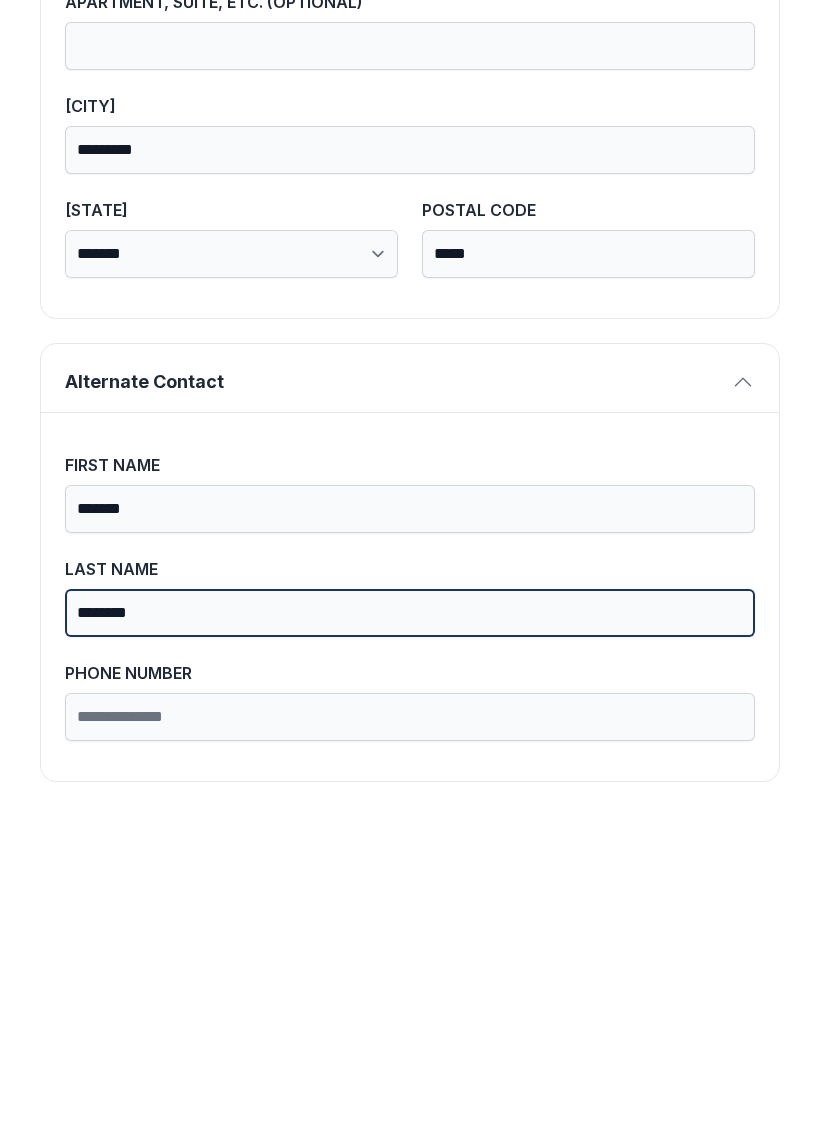 scroll, scrollTop: 1301, scrollLeft: 0, axis: vertical 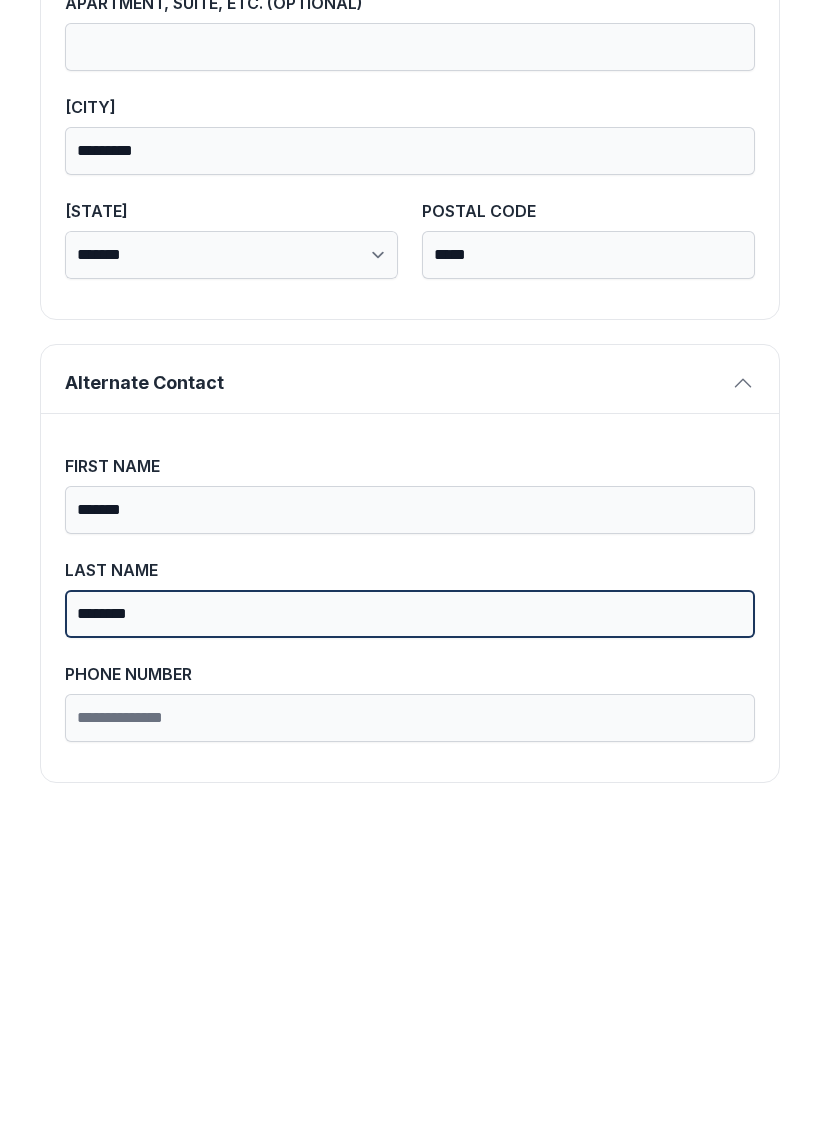 type on "********" 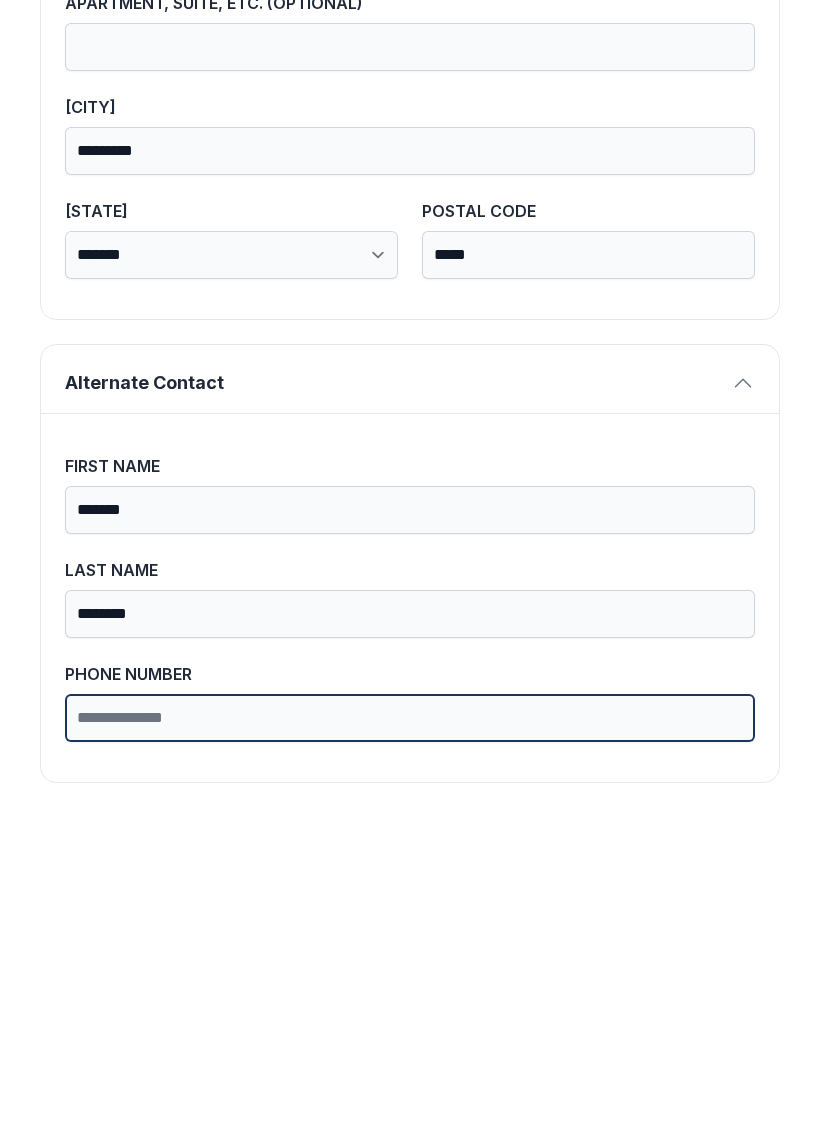 click on "PHONE NUMBER" at bounding box center (410, 1035) 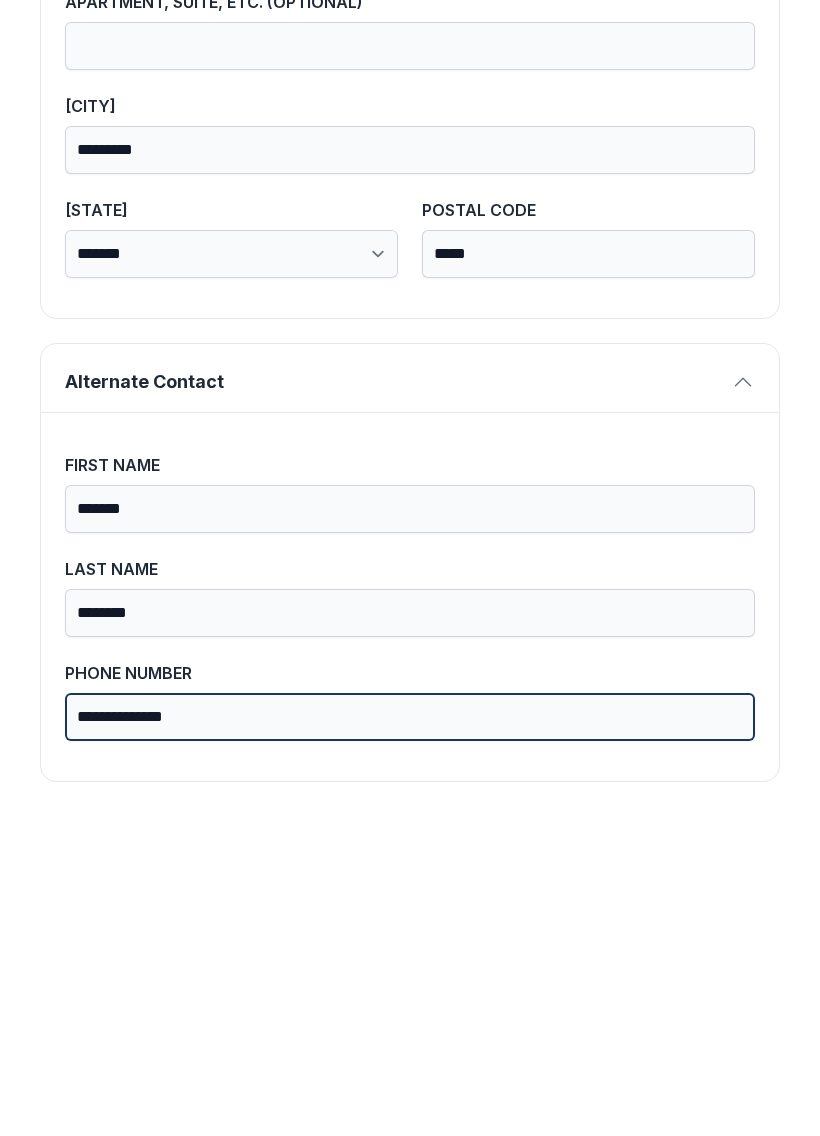 scroll, scrollTop: 1301, scrollLeft: 0, axis: vertical 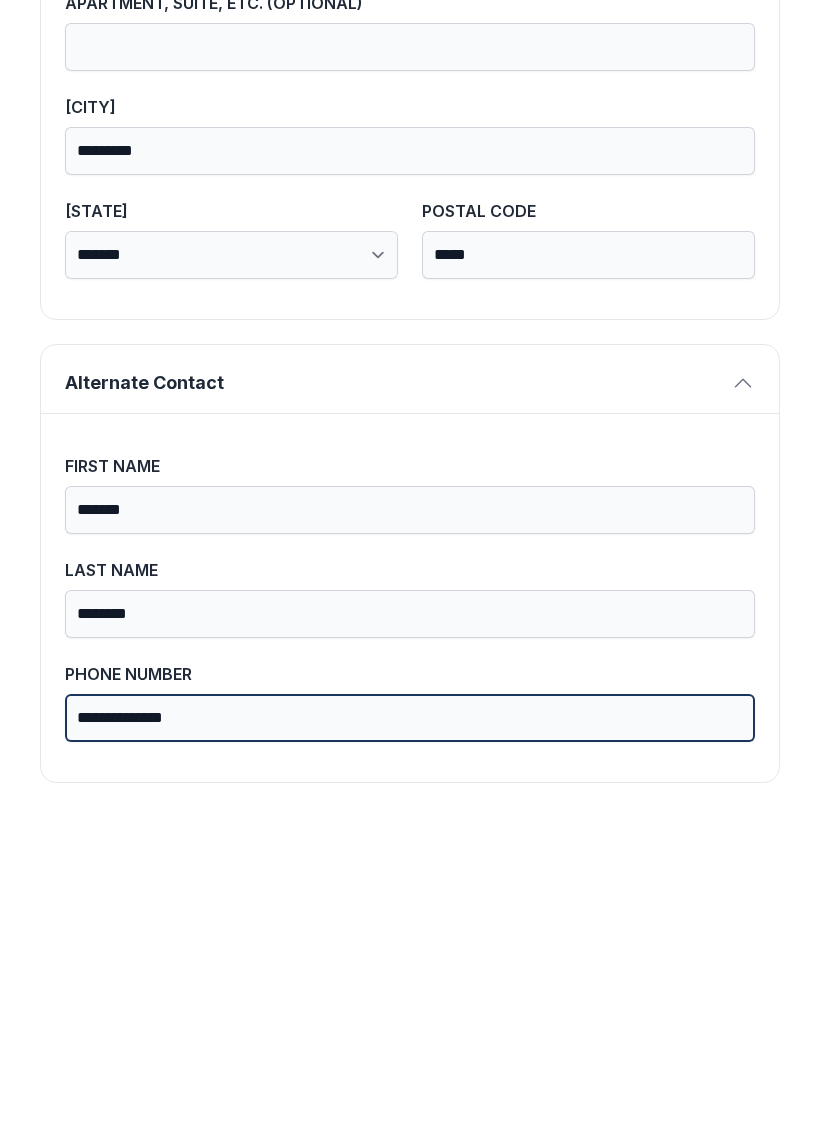 type on "**********" 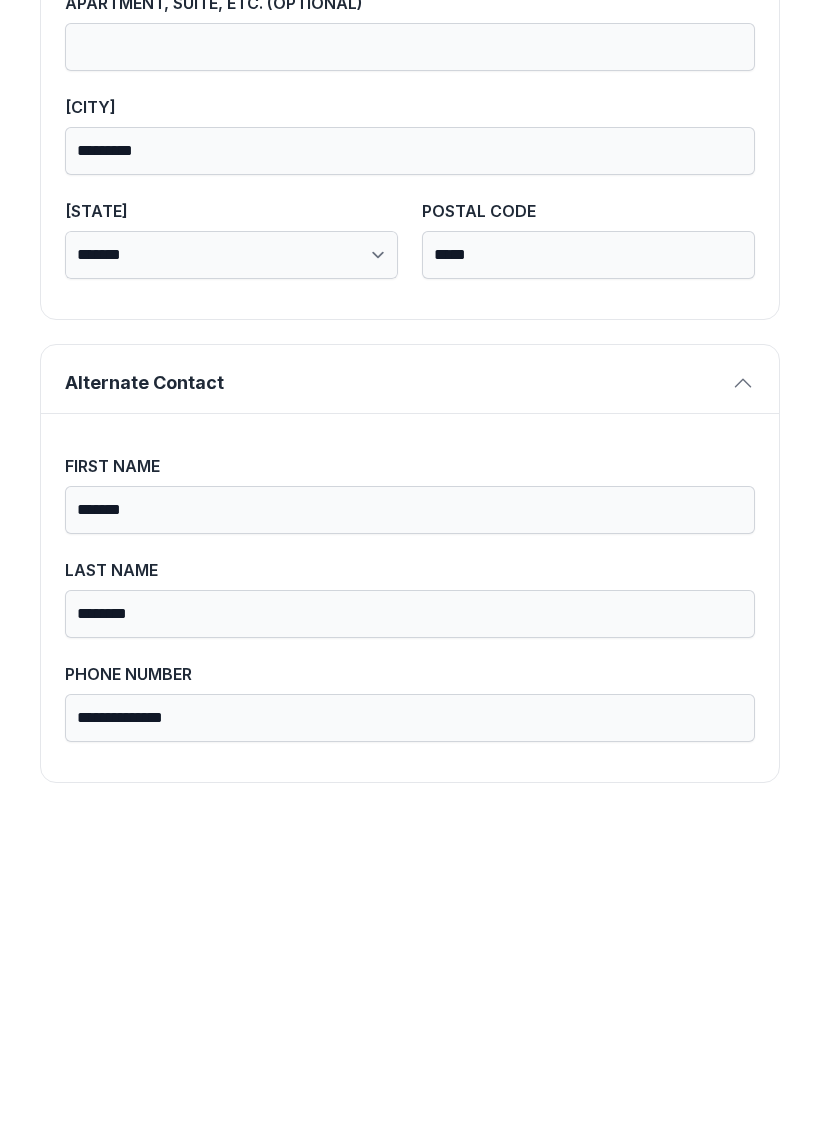 scroll, scrollTop: 43, scrollLeft: 0, axis: vertical 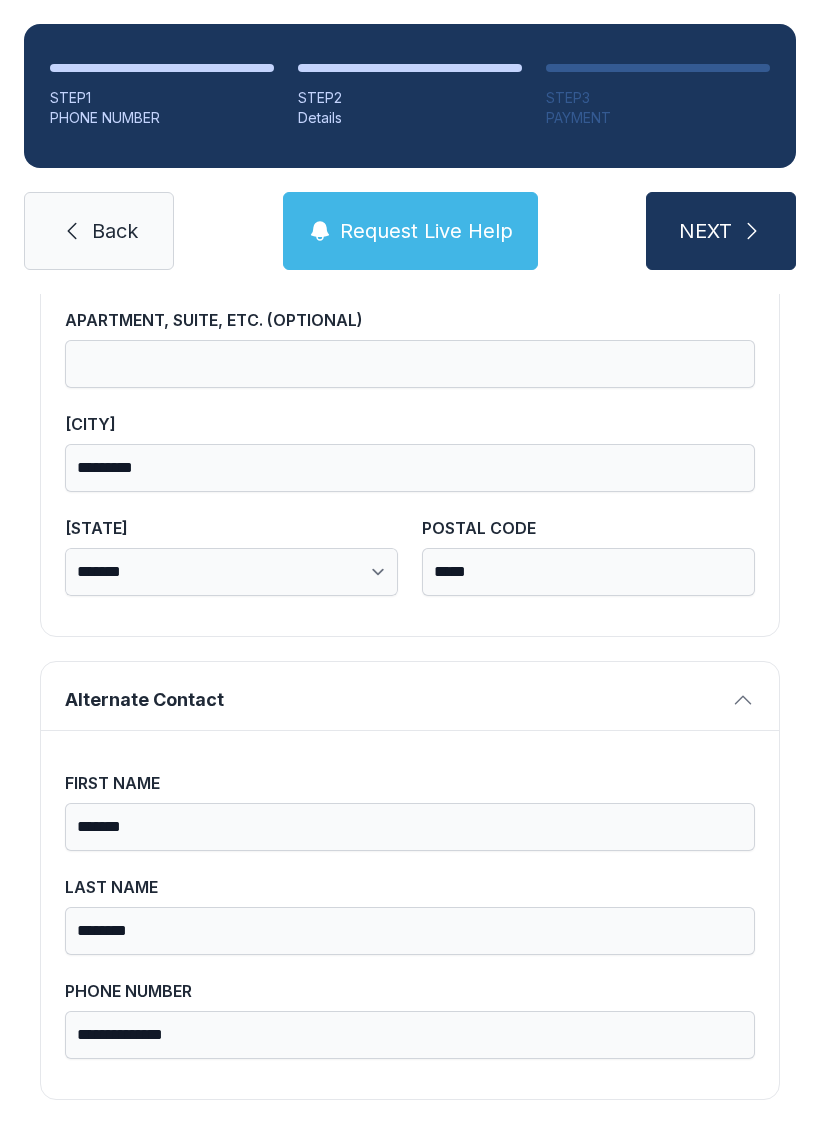 type on "**********" 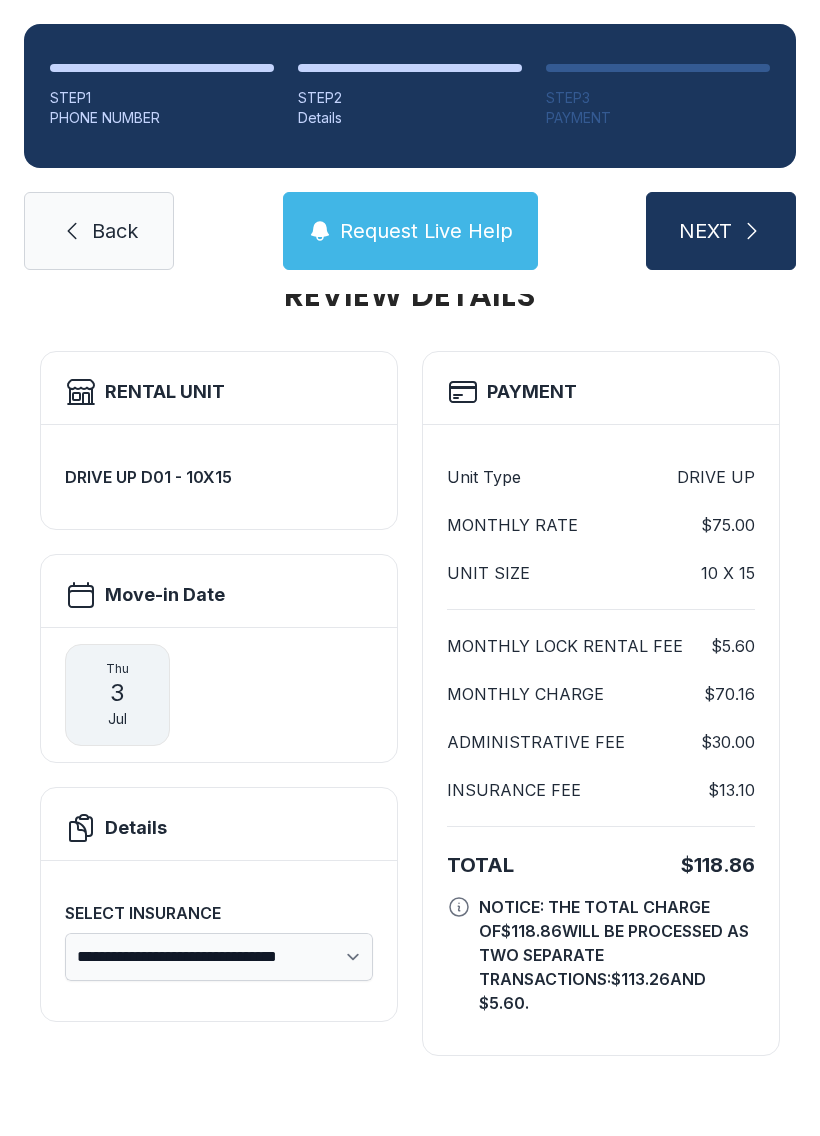 scroll, scrollTop: 0, scrollLeft: 0, axis: both 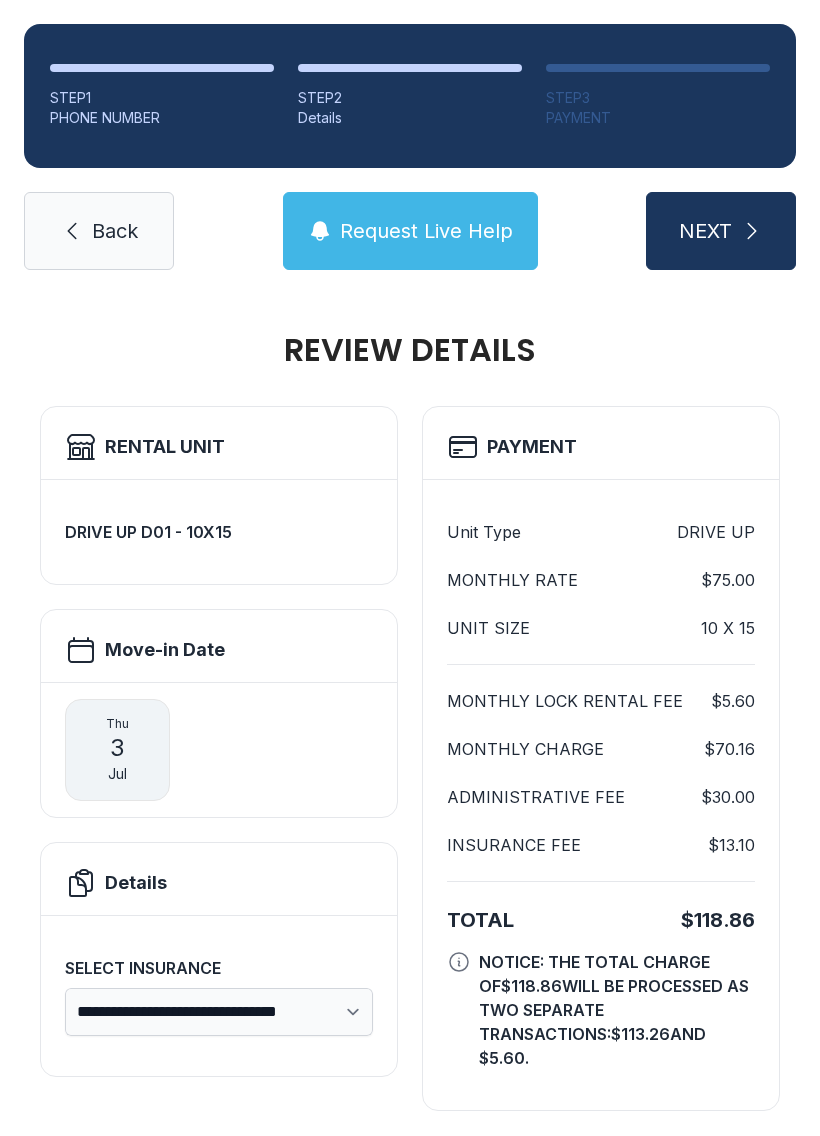 click on "NEXT" at bounding box center (705, 231) 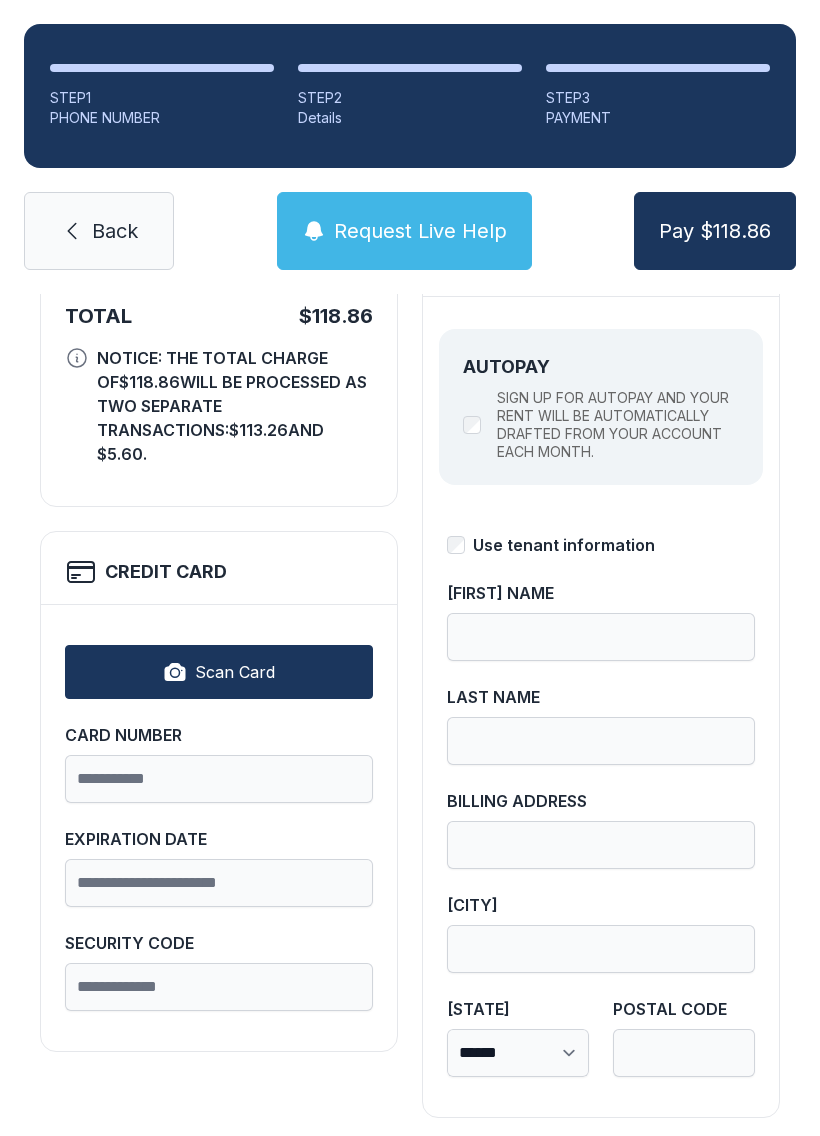 scroll, scrollTop: 218, scrollLeft: 0, axis: vertical 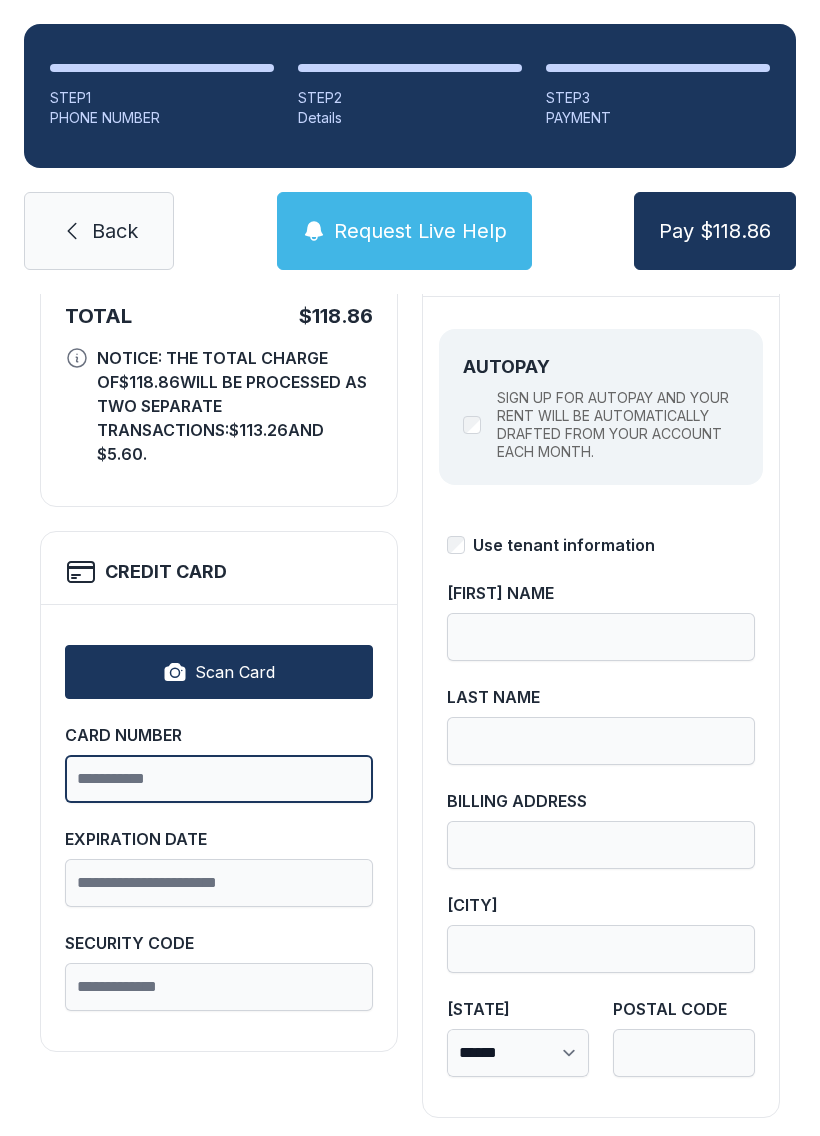 click on "CARD NUMBER" at bounding box center [219, 779] 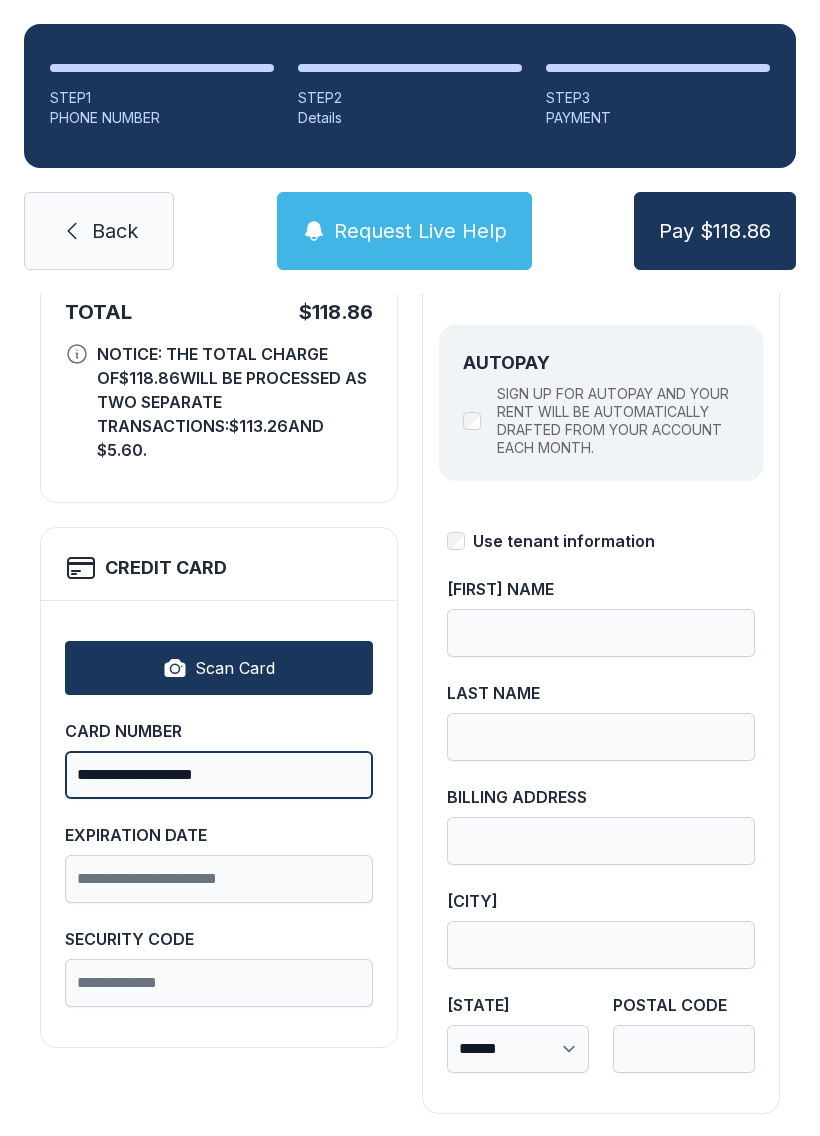 scroll, scrollTop: 218, scrollLeft: 0, axis: vertical 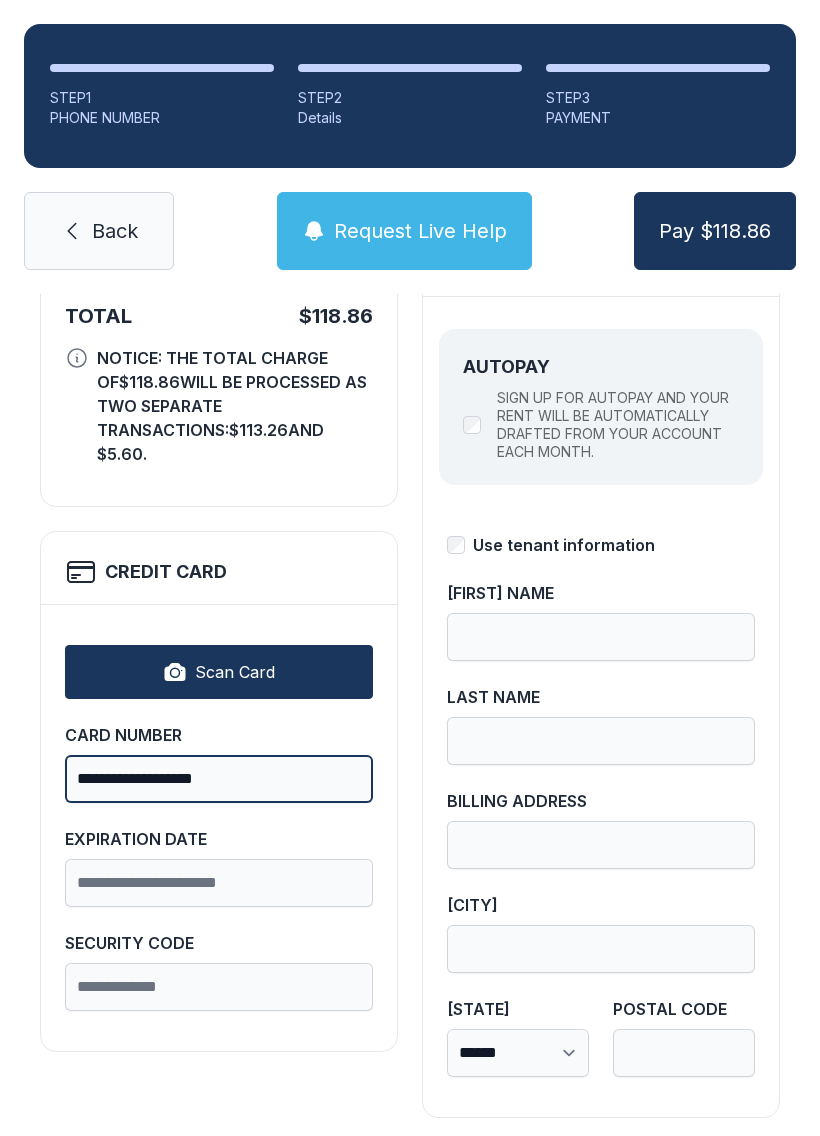 type on "**********" 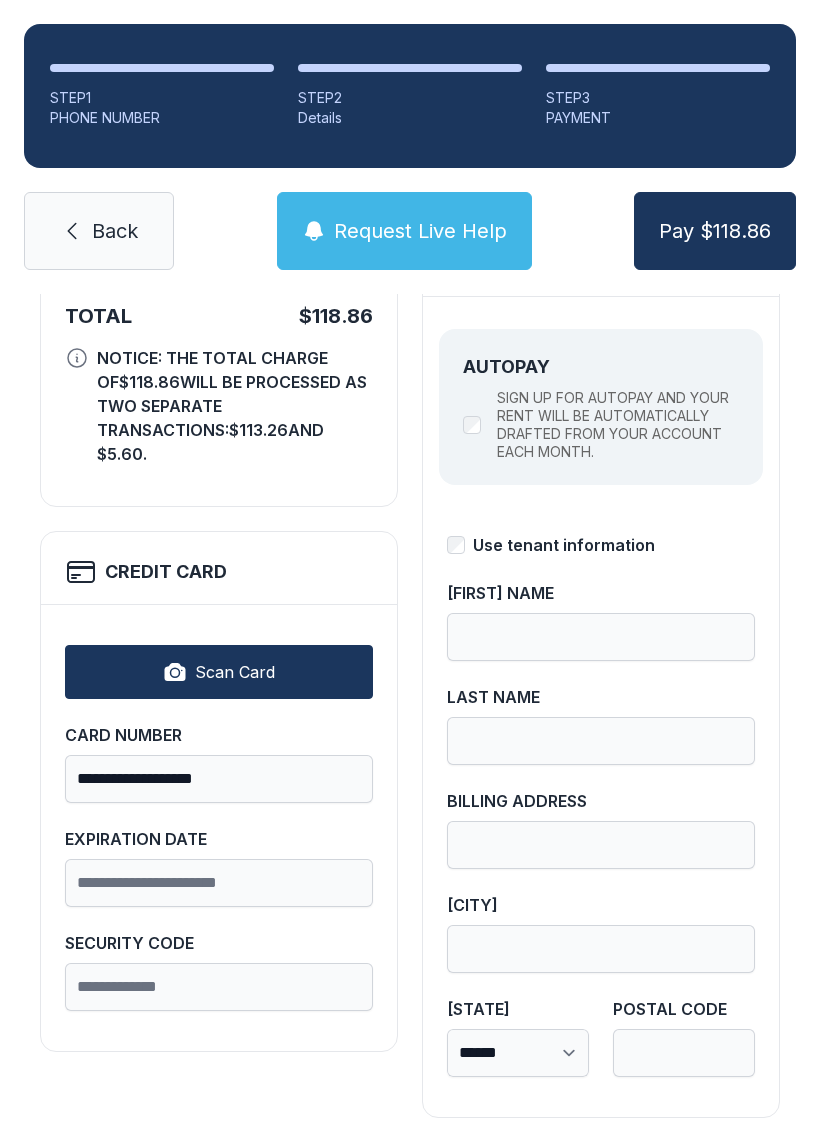 click on "PAYMENT TOTAL $118.86 NOTICE: THE TOTAL CHARGE OF  $118.86  WILL BE PROCESSED AS TWO SEPARATE TRANSACTIONS:  $113.26  AND   $5.60 . CREDIT CARD SCAN CARD CARD NUMBER EXPIRATION DATE SECURITY CODE BILLING INFORMATION SET UP AUTOPAY AUTOPAY SIGN UP FOR AUTOPAY AND YOUR RENT WILL BE AUTOMATICALLY DRAFTED FROM YOUR ACCOUNT EACH MONTH. USE TENANT INFORMATION FIRST NAME LAST NAME BILLING ADDRESS [CITY] [STATE] POSTAL CODE" at bounding box center [410, 653] 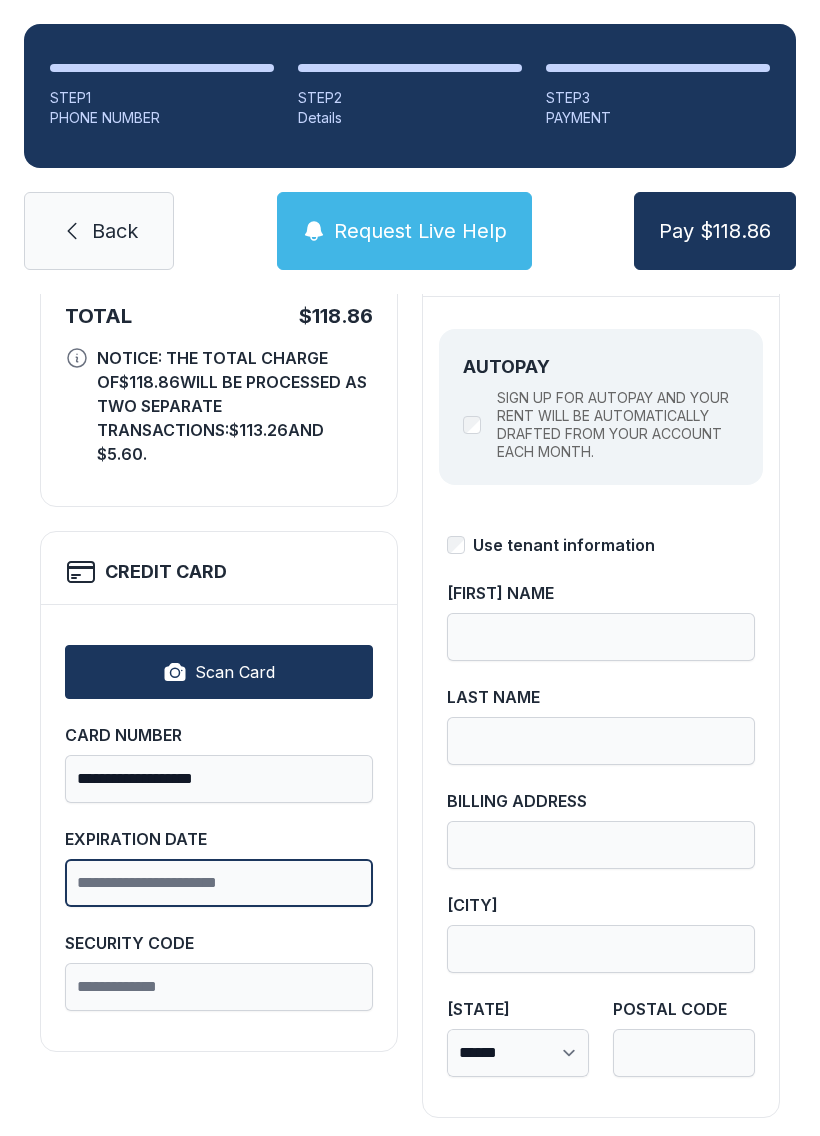 click on "EXPIRATION DATE" at bounding box center (219, 883) 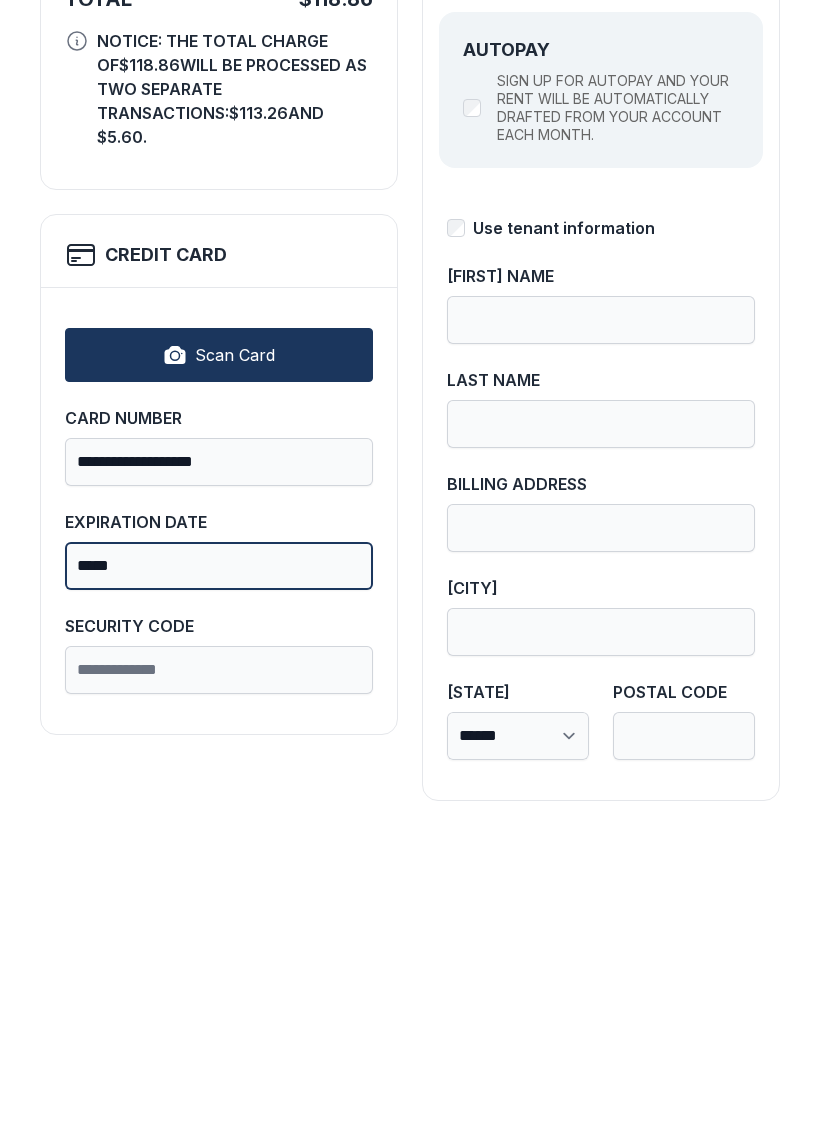 type on "*****" 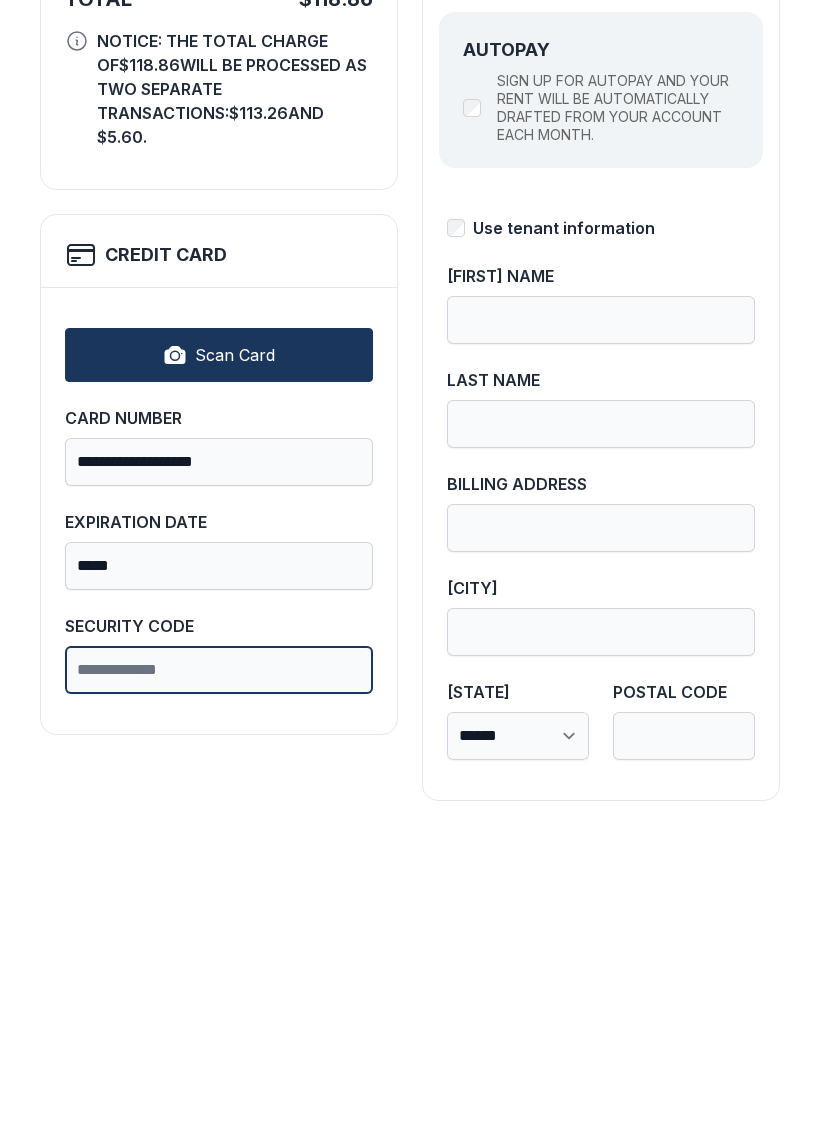 click on "SECURITY CODE" at bounding box center [219, 987] 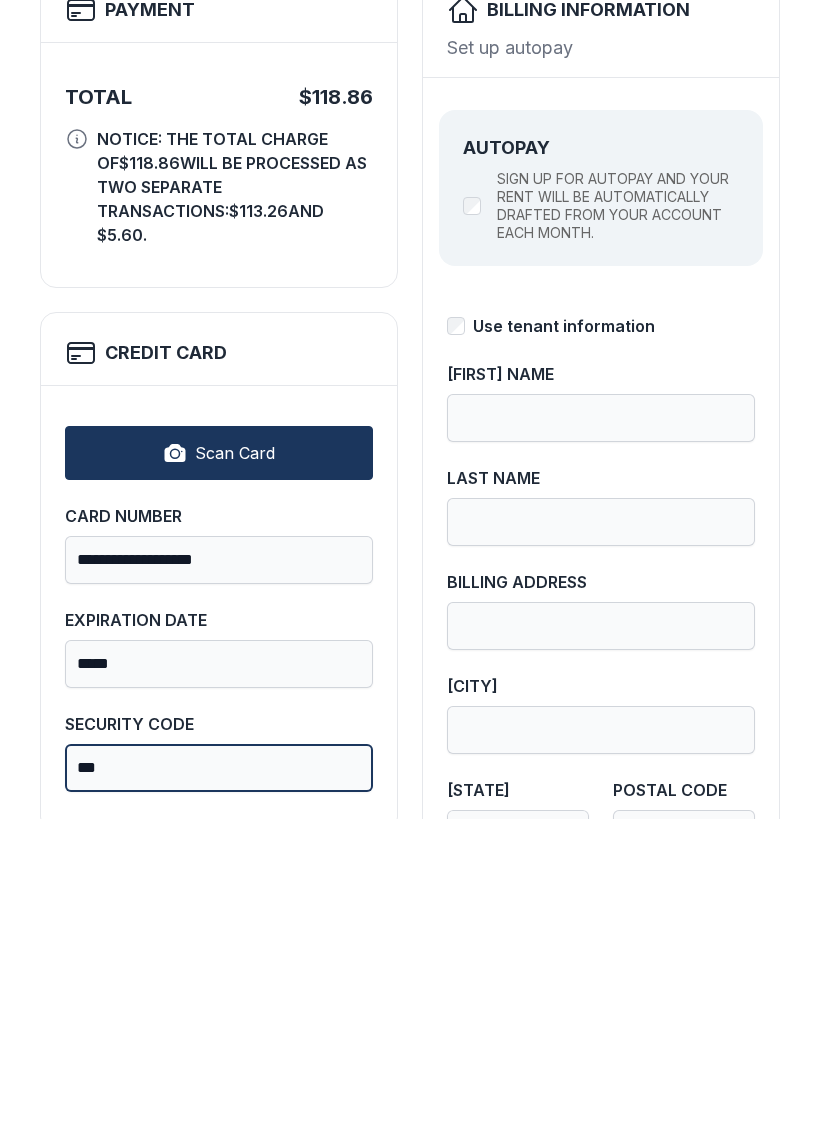 scroll, scrollTop: 121, scrollLeft: 0, axis: vertical 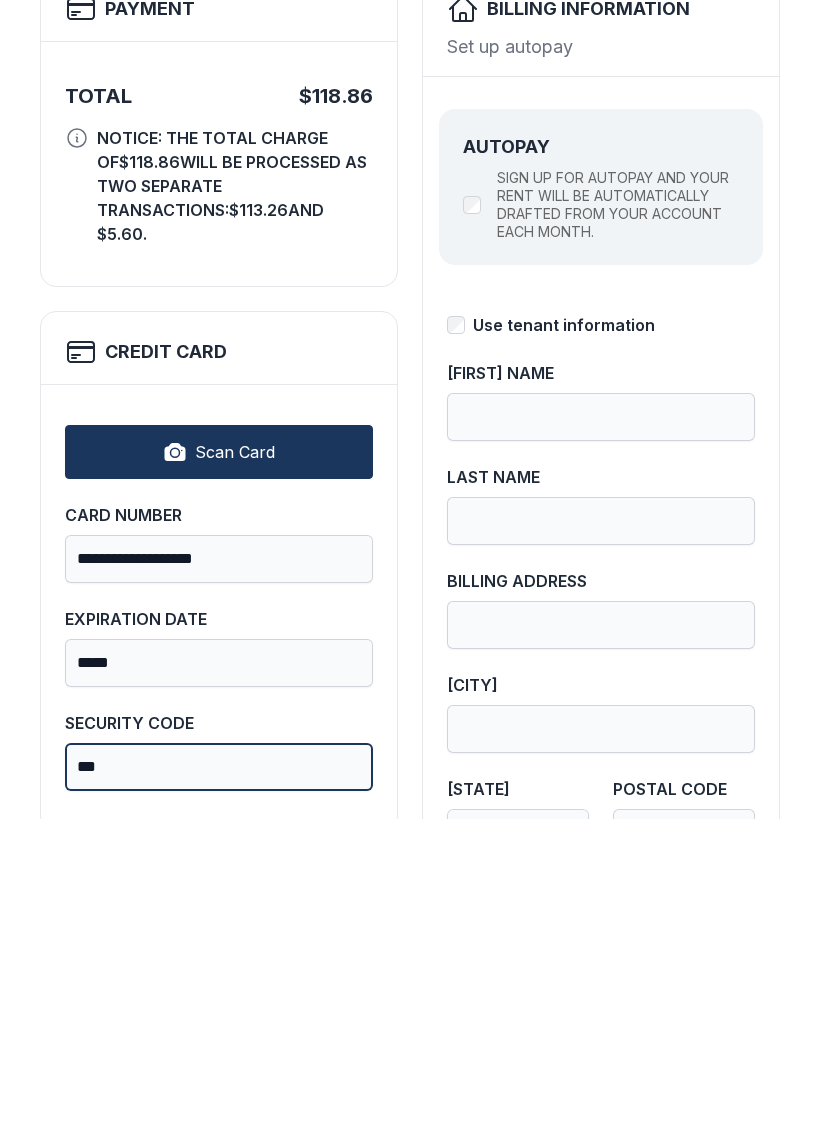 type on "***" 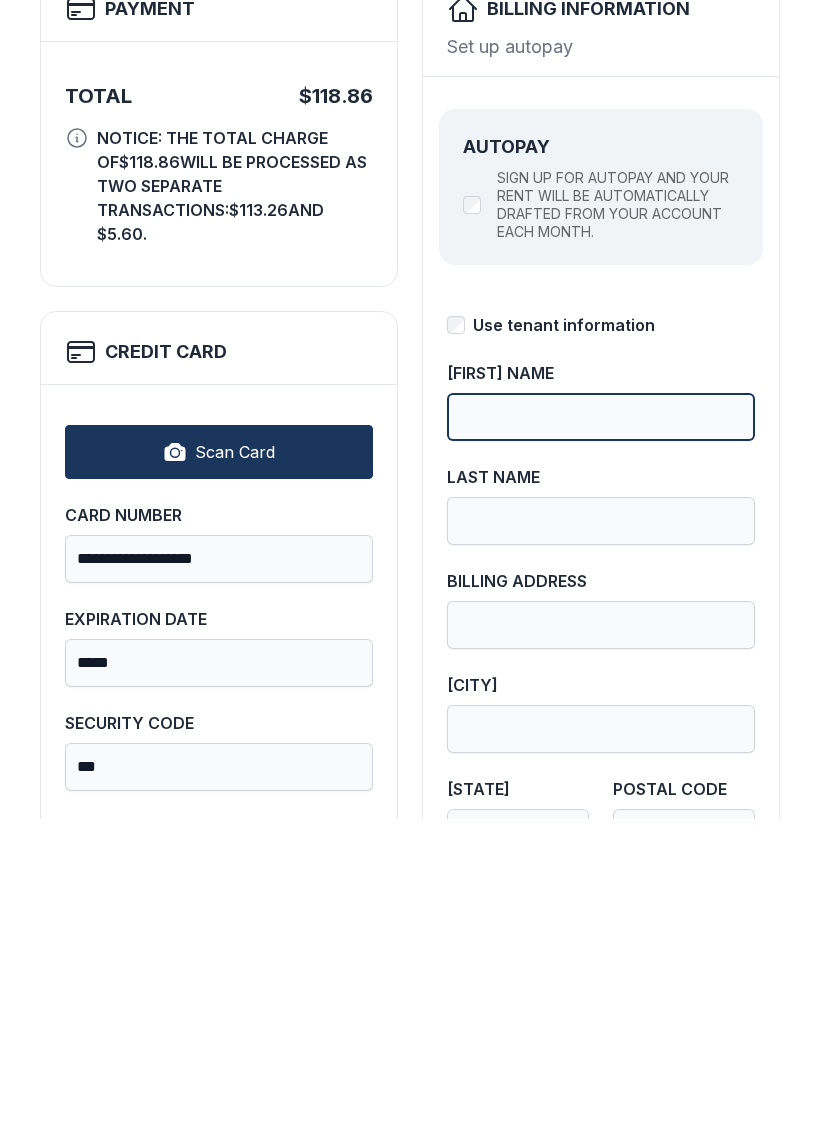 click on "[FIRST] NAME" at bounding box center (601, 734) 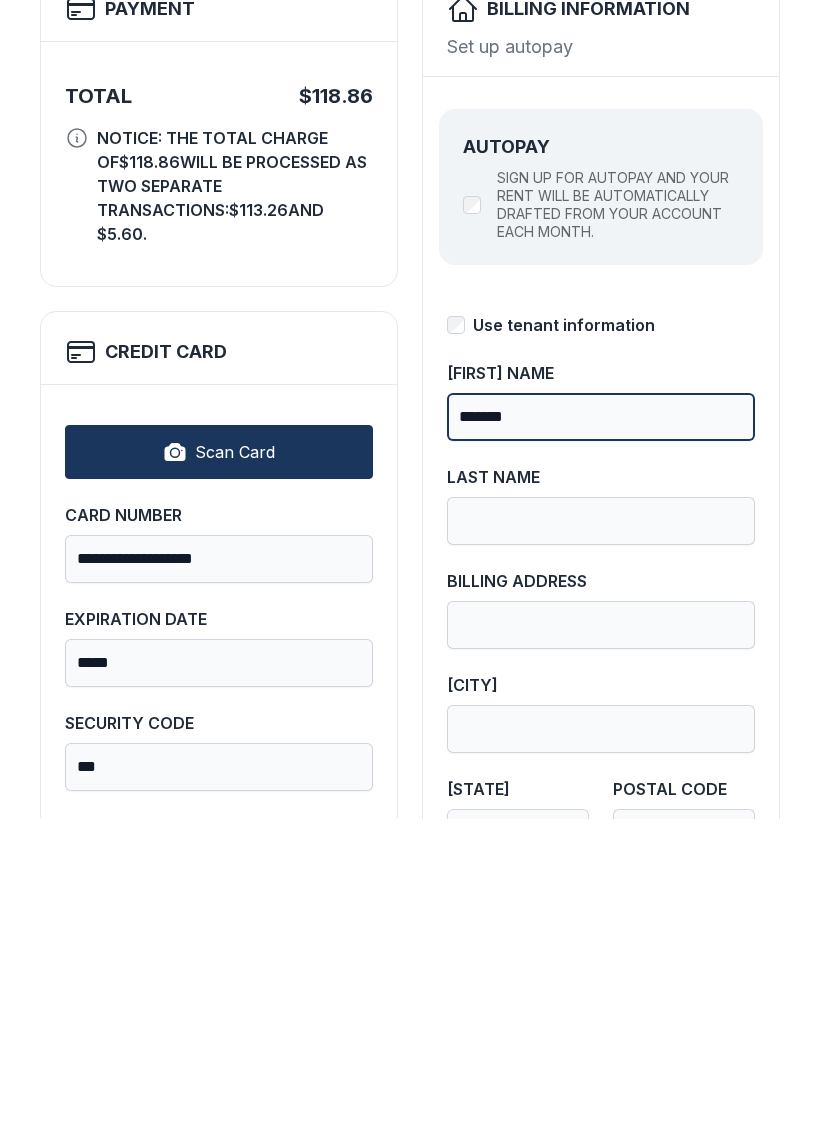 type on "*******" 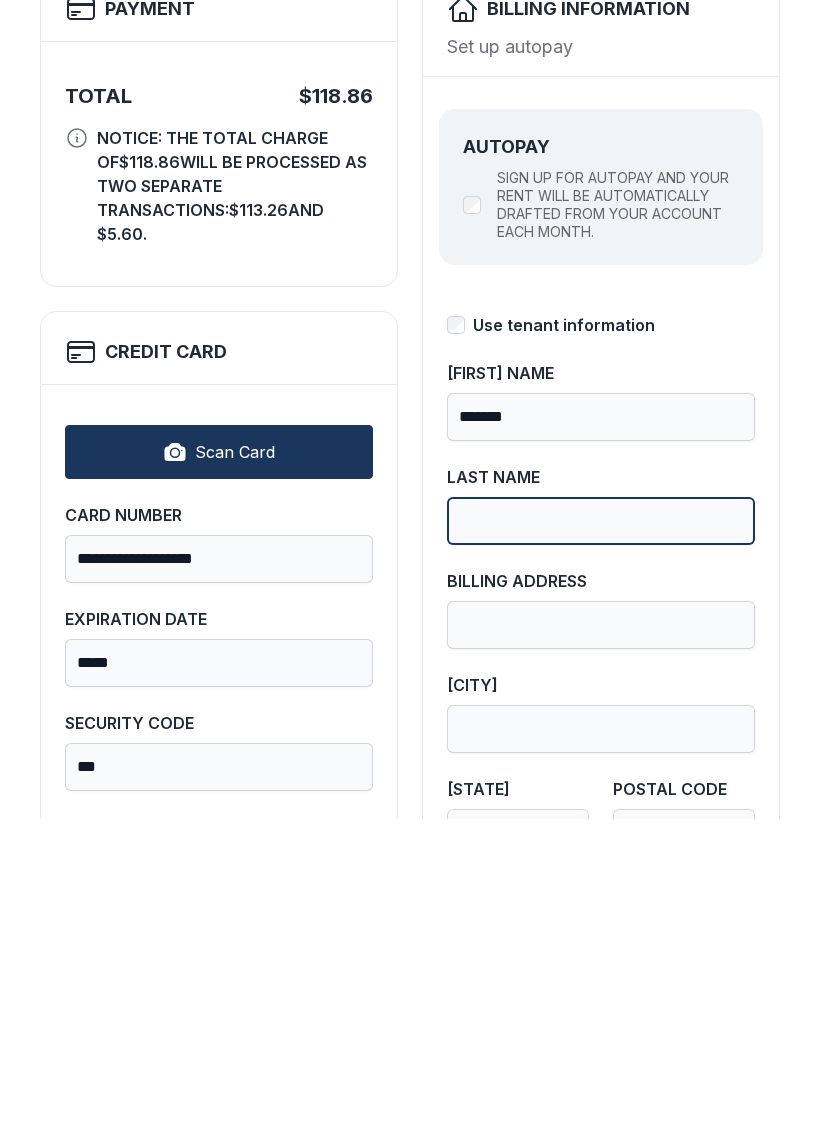 click on "LAST NAME" at bounding box center [601, 838] 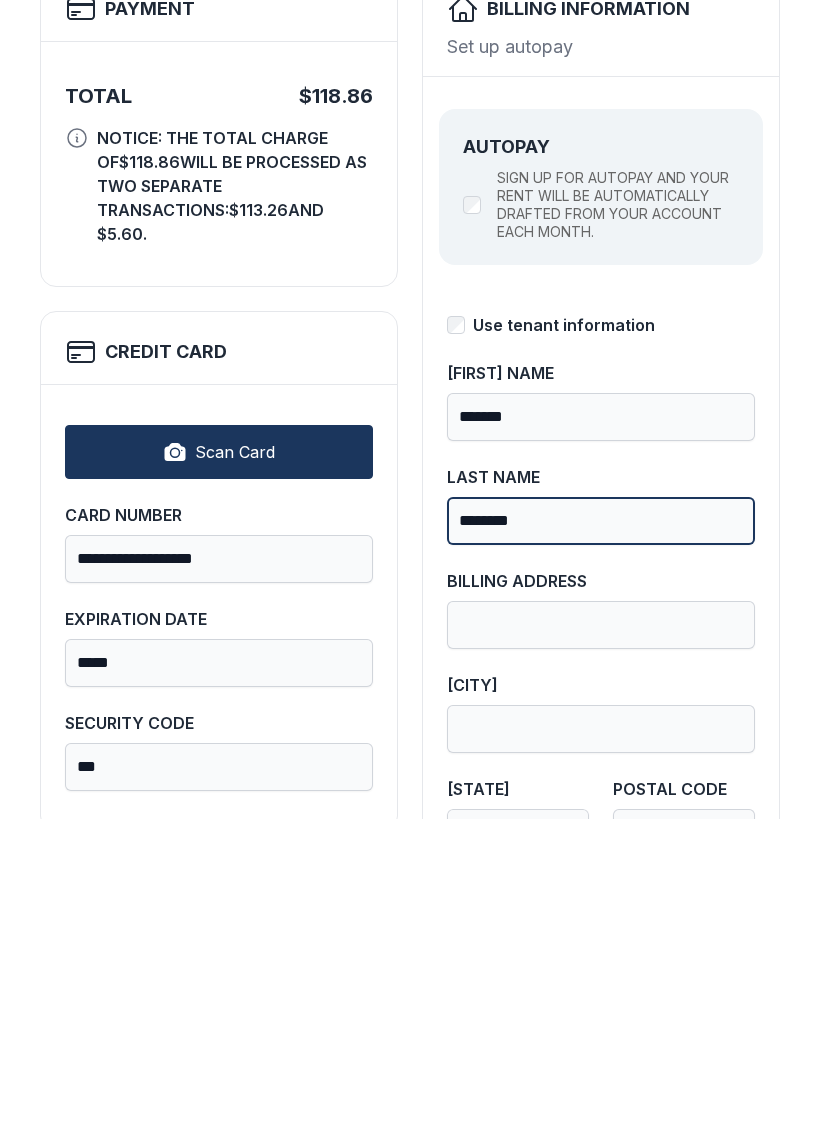 type on "********" 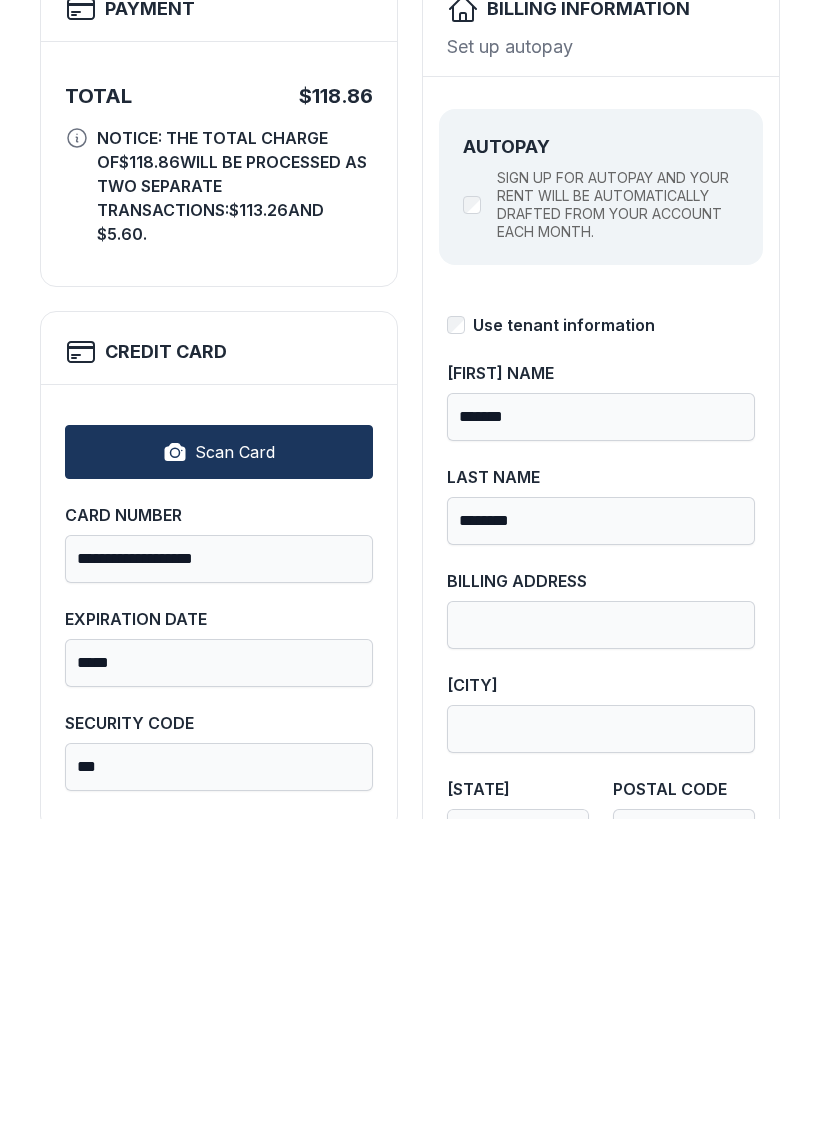 click on "BILLING ADDRESS" at bounding box center [219, 860] 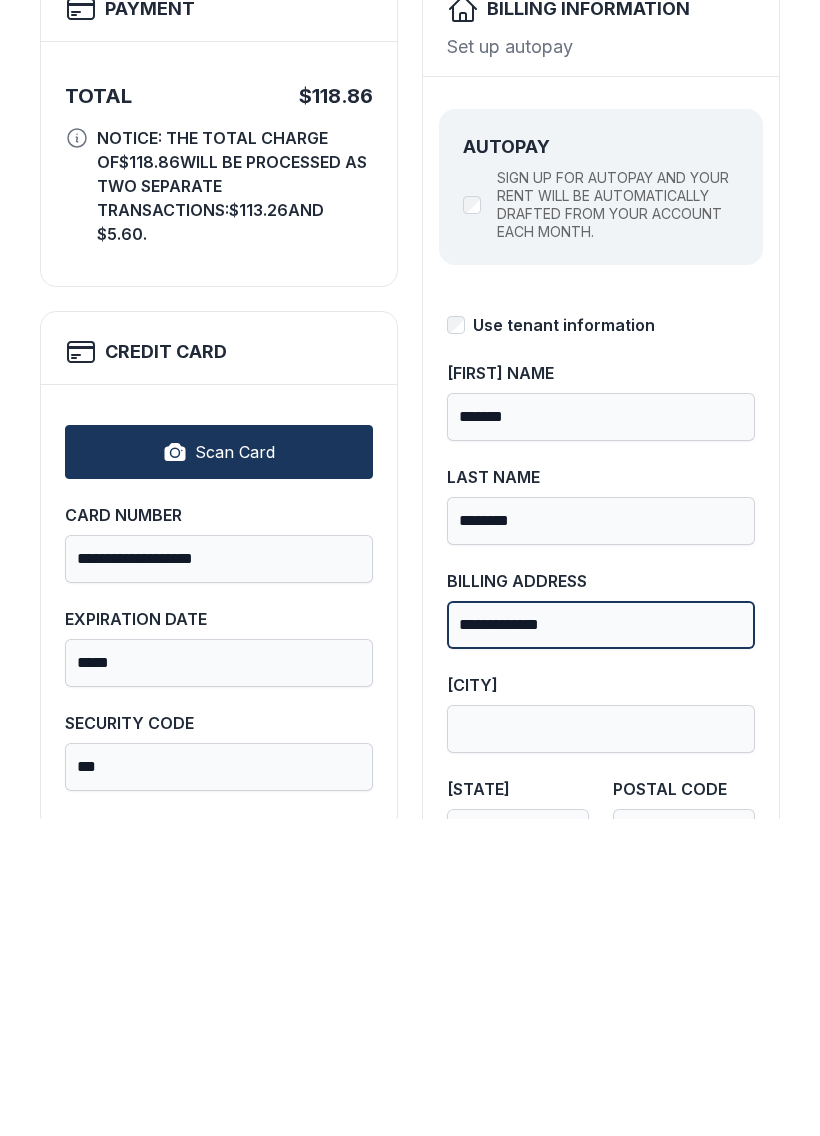 type on "**********" 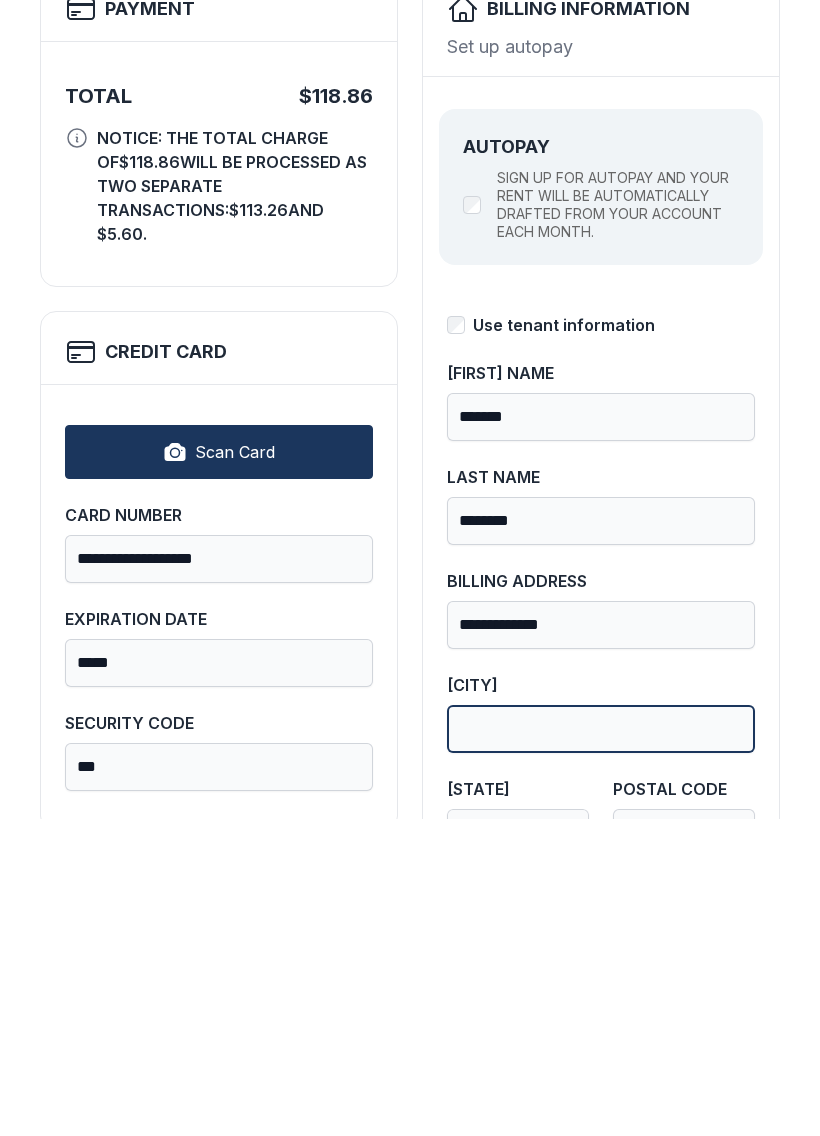 click on "[CITY]" at bounding box center [601, 1046] 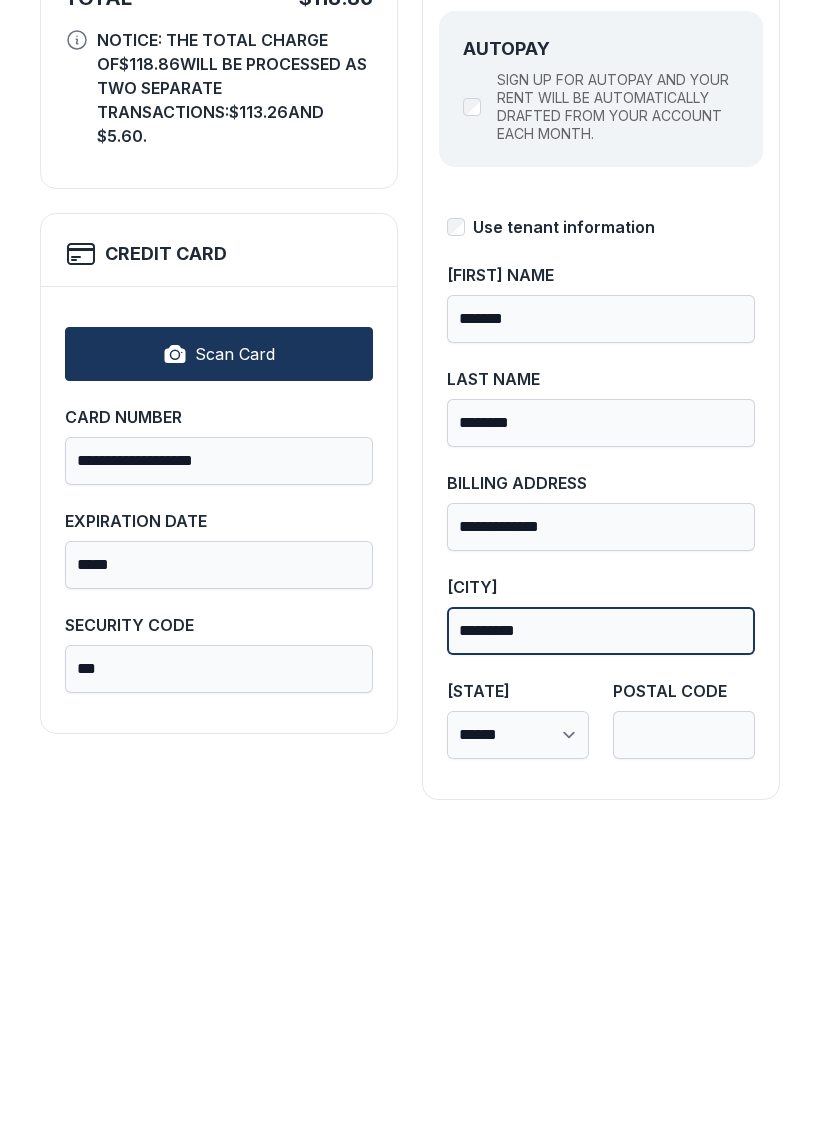 scroll, scrollTop: 218, scrollLeft: 0, axis: vertical 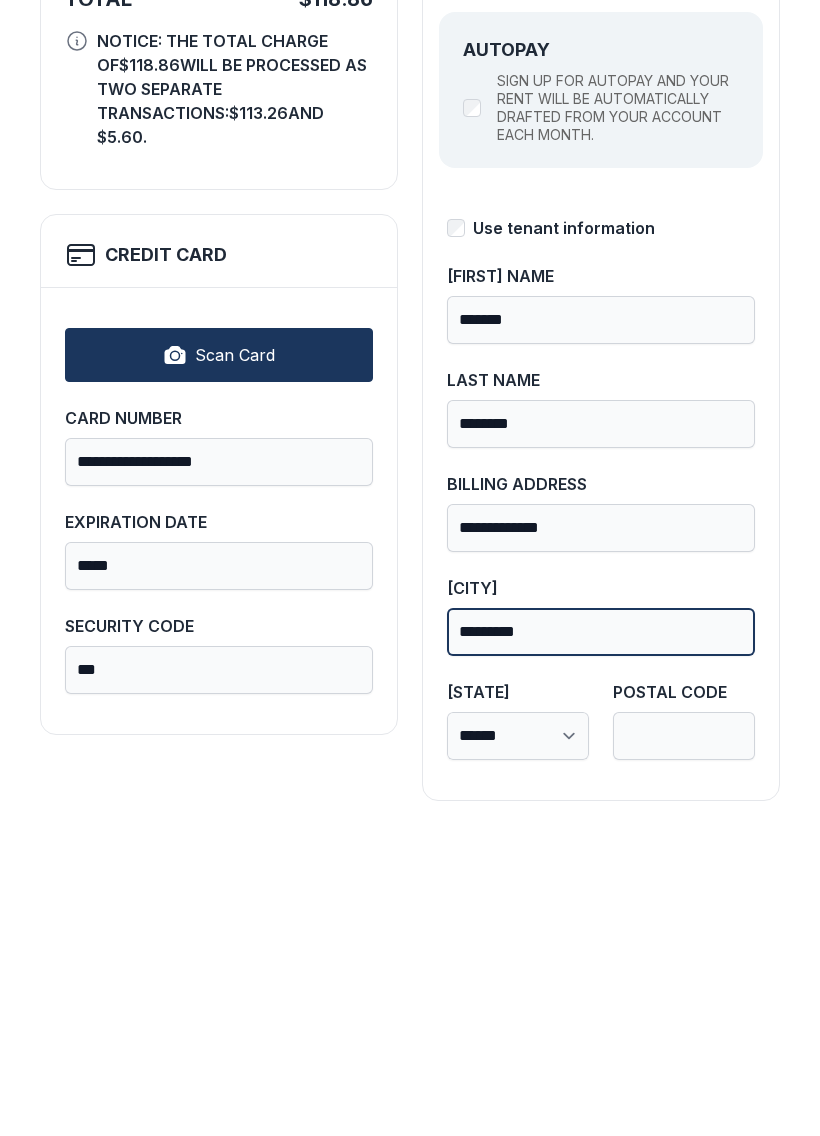 type on "*********" 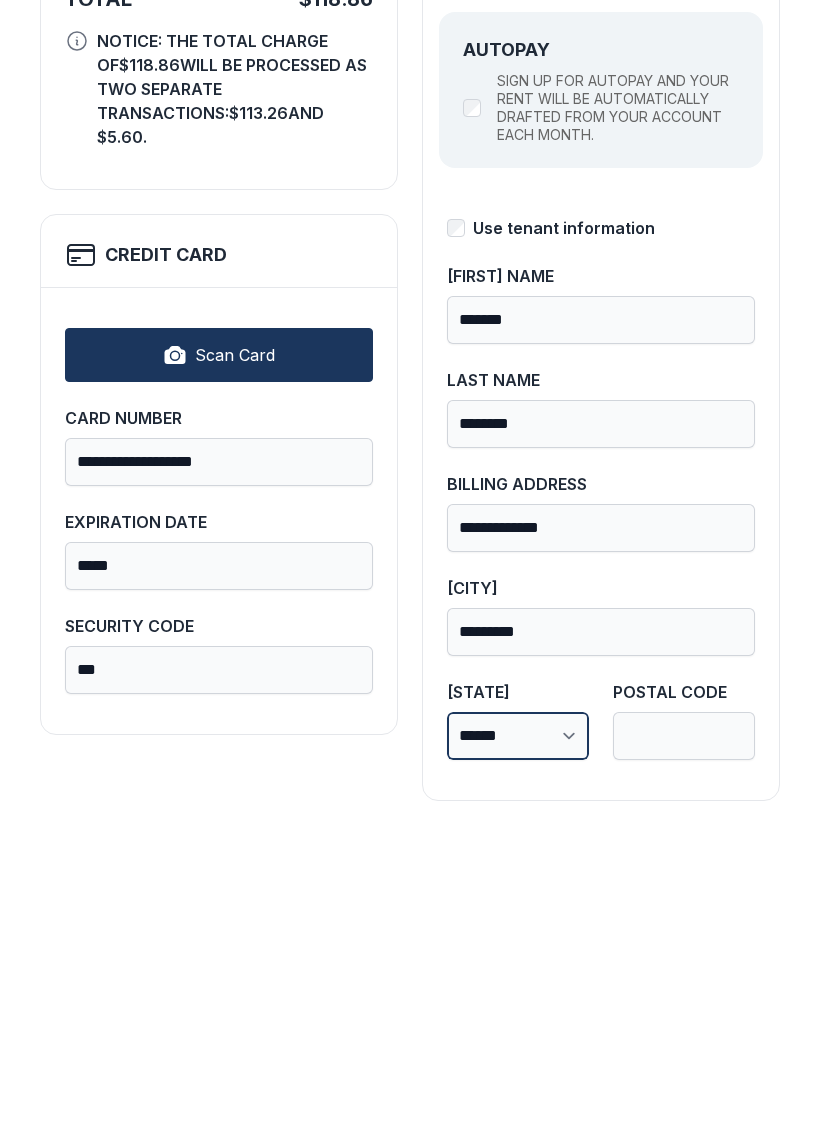 click on "**********" at bounding box center (518, 1053) 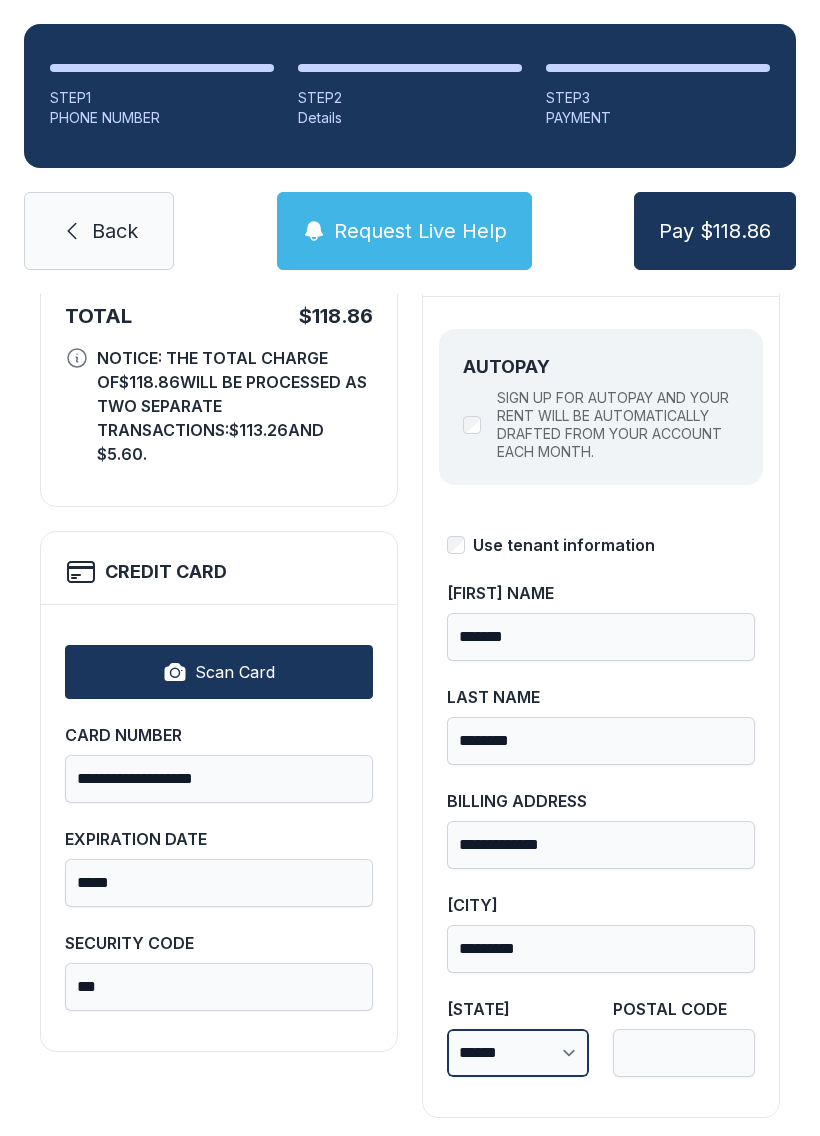 select on "**" 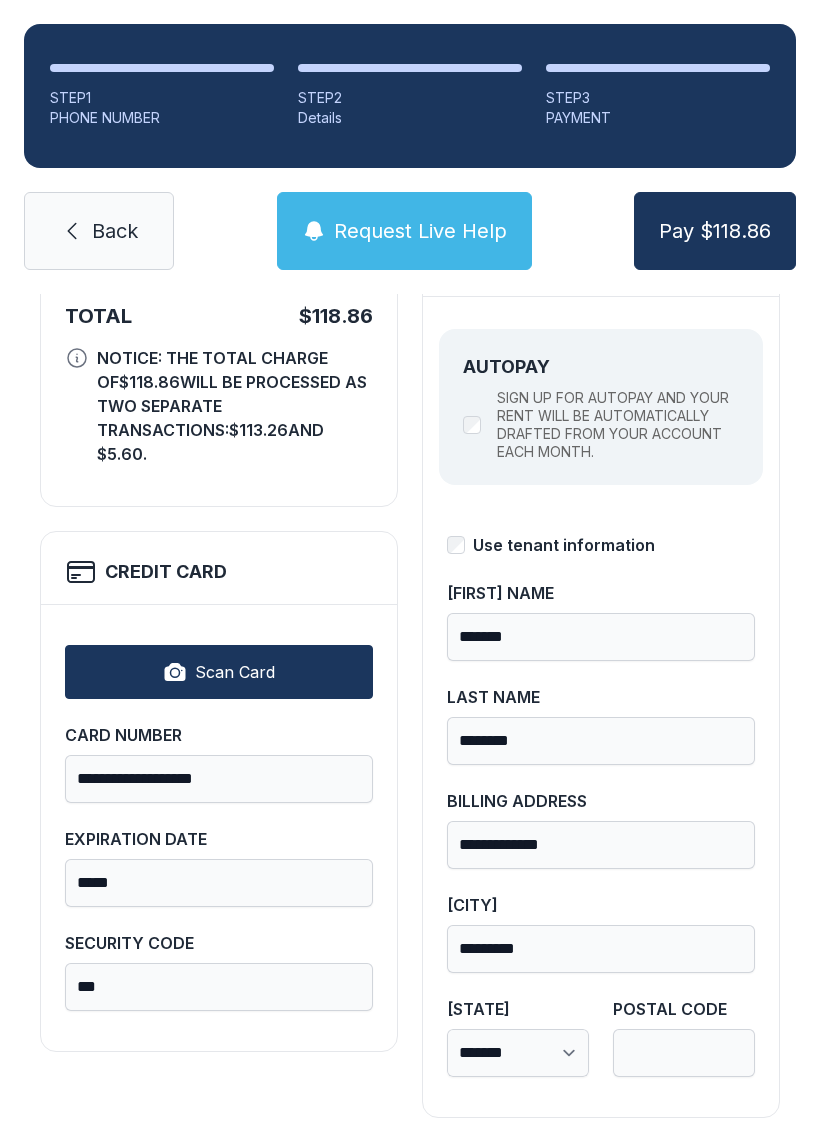 click on "POSTAL CODE" at bounding box center (684, 1053) 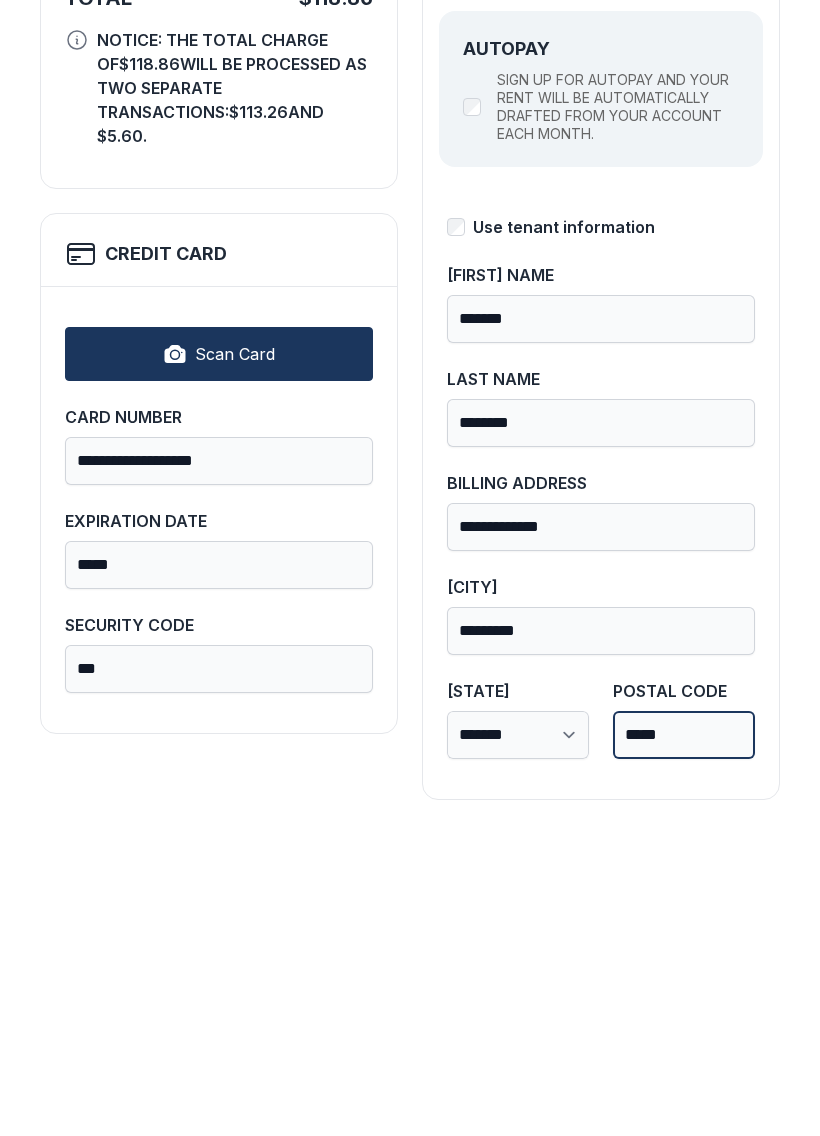 scroll, scrollTop: 218, scrollLeft: 0, axis: vertical 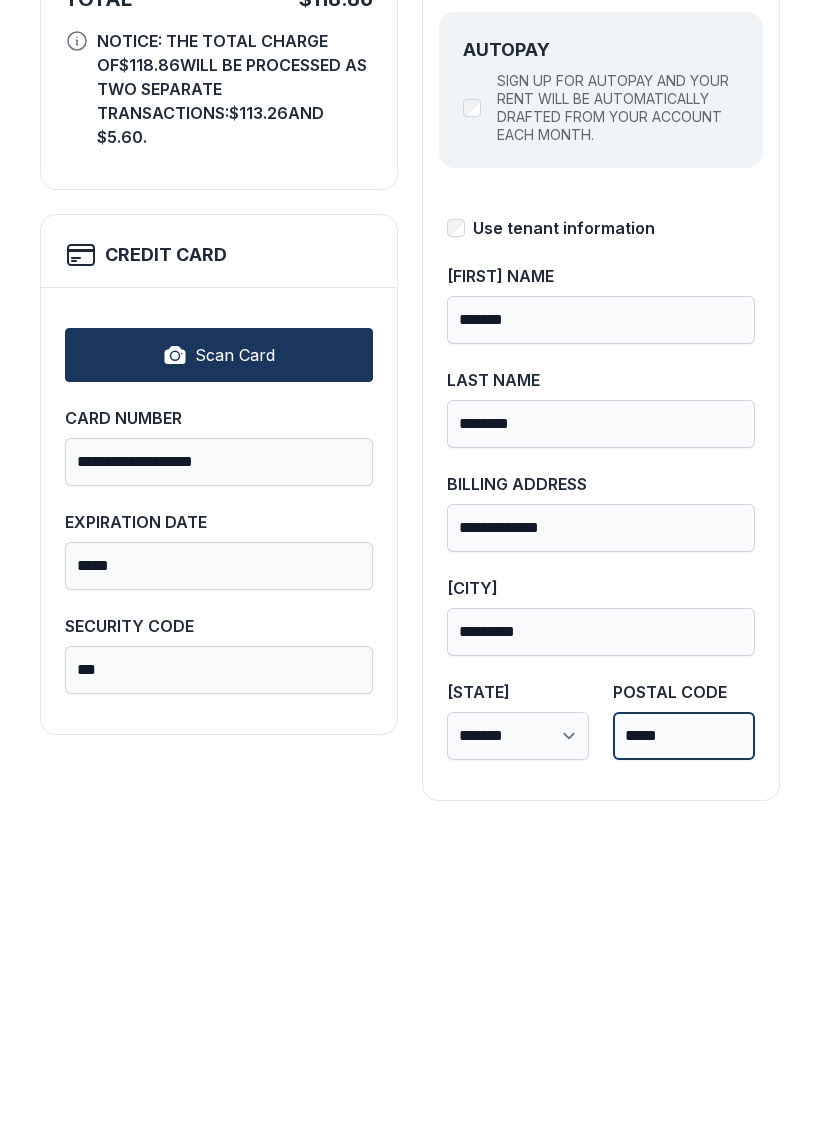 type on "*****" 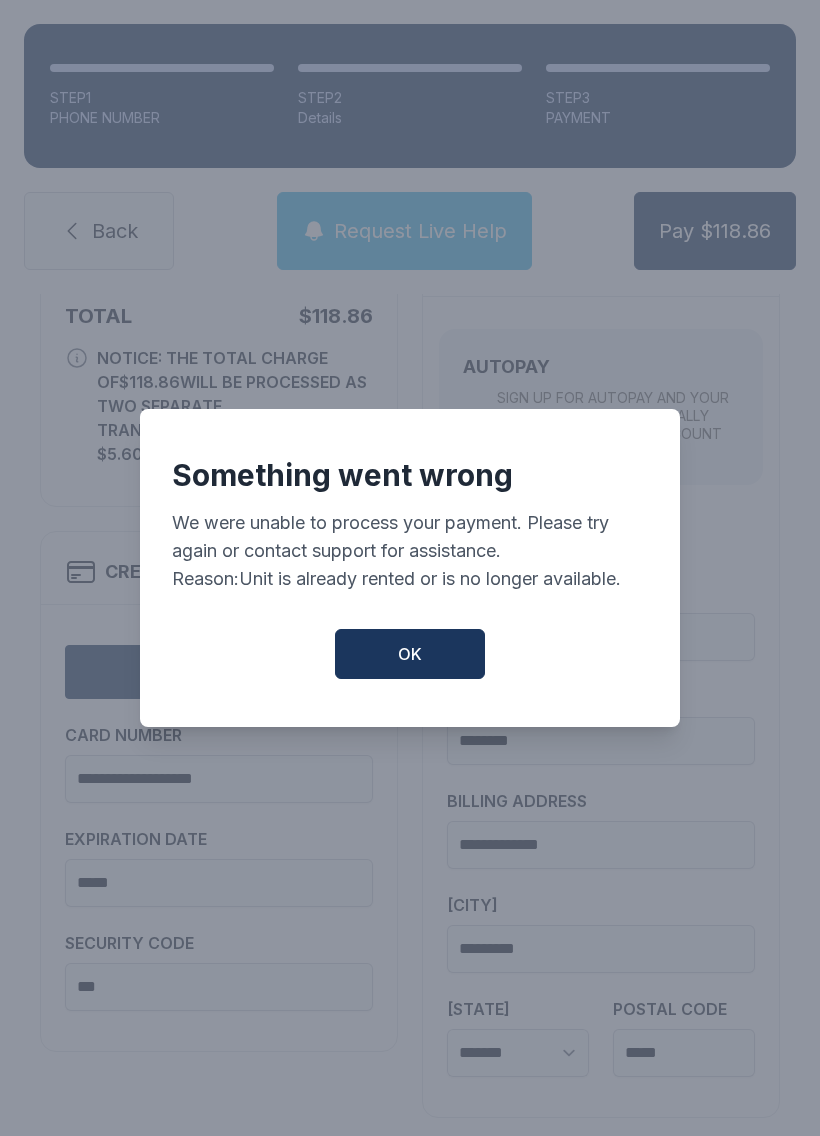 click on "OK" at bounding box center [410, 654] 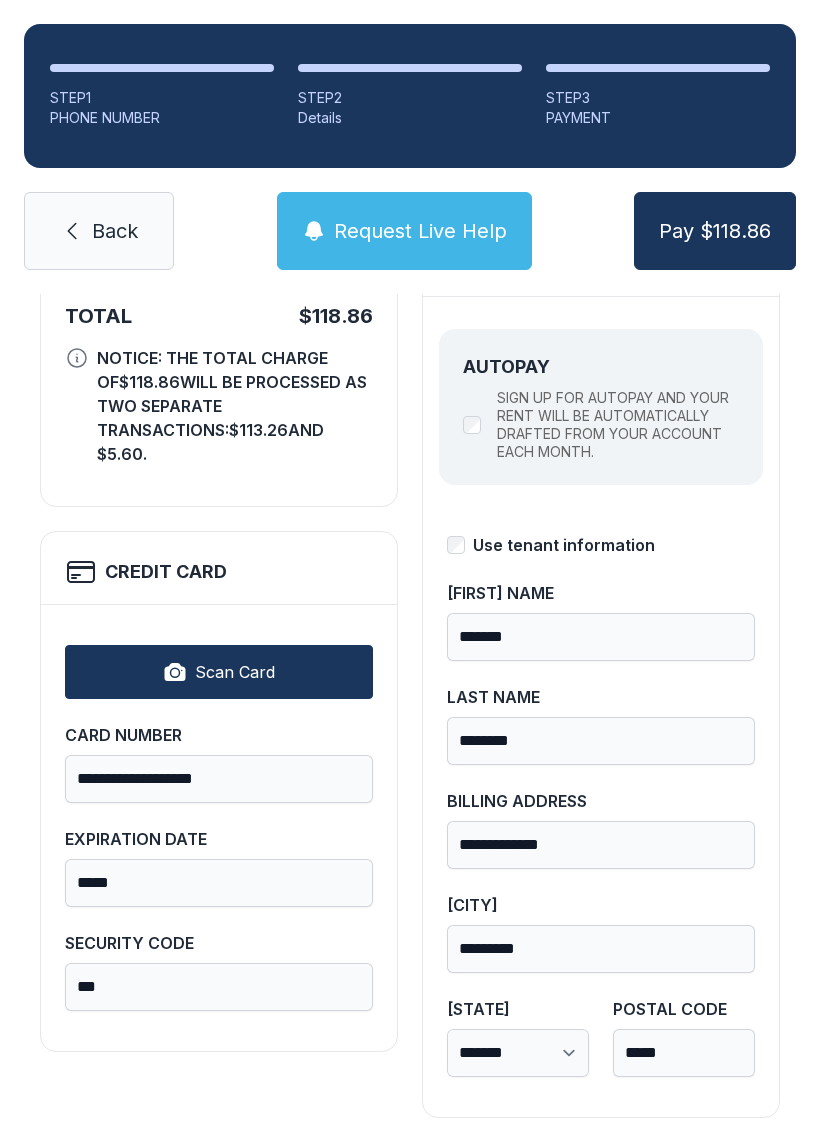 click on "Request Live Help" at bounding box center (404, 231) 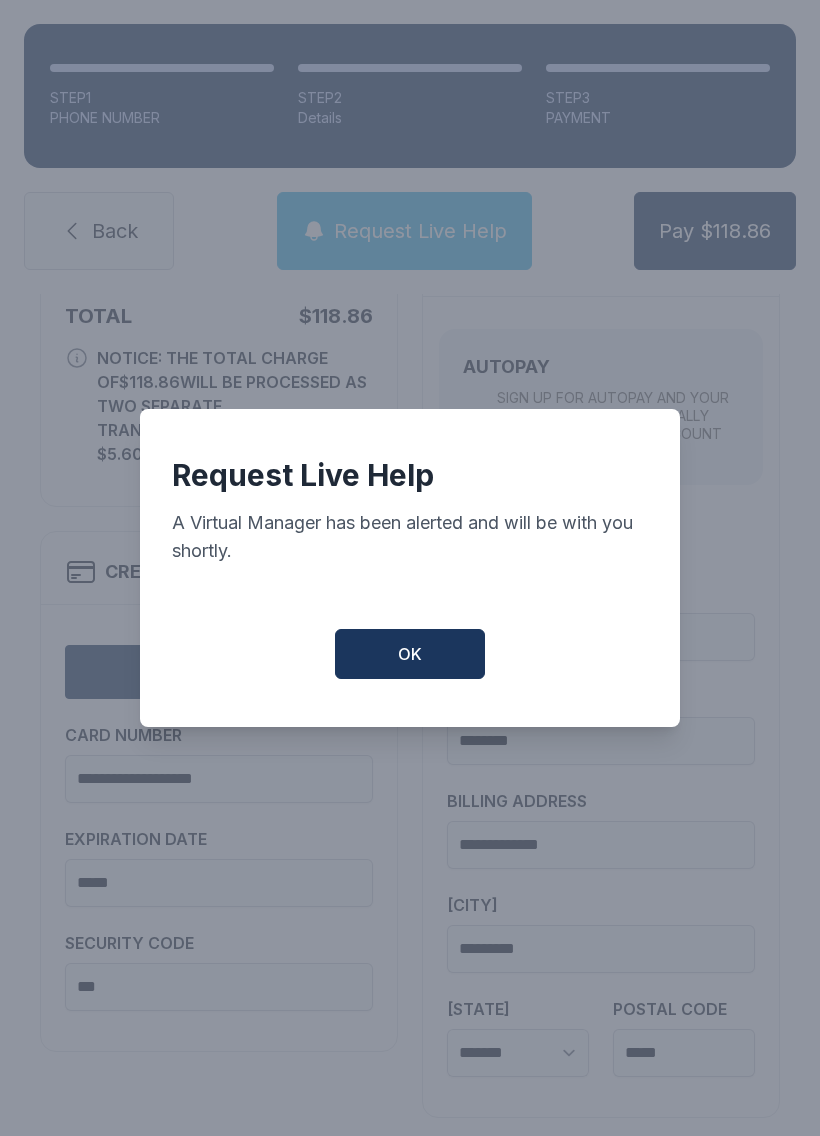 click on "OK" at bounding box center [410, 654] 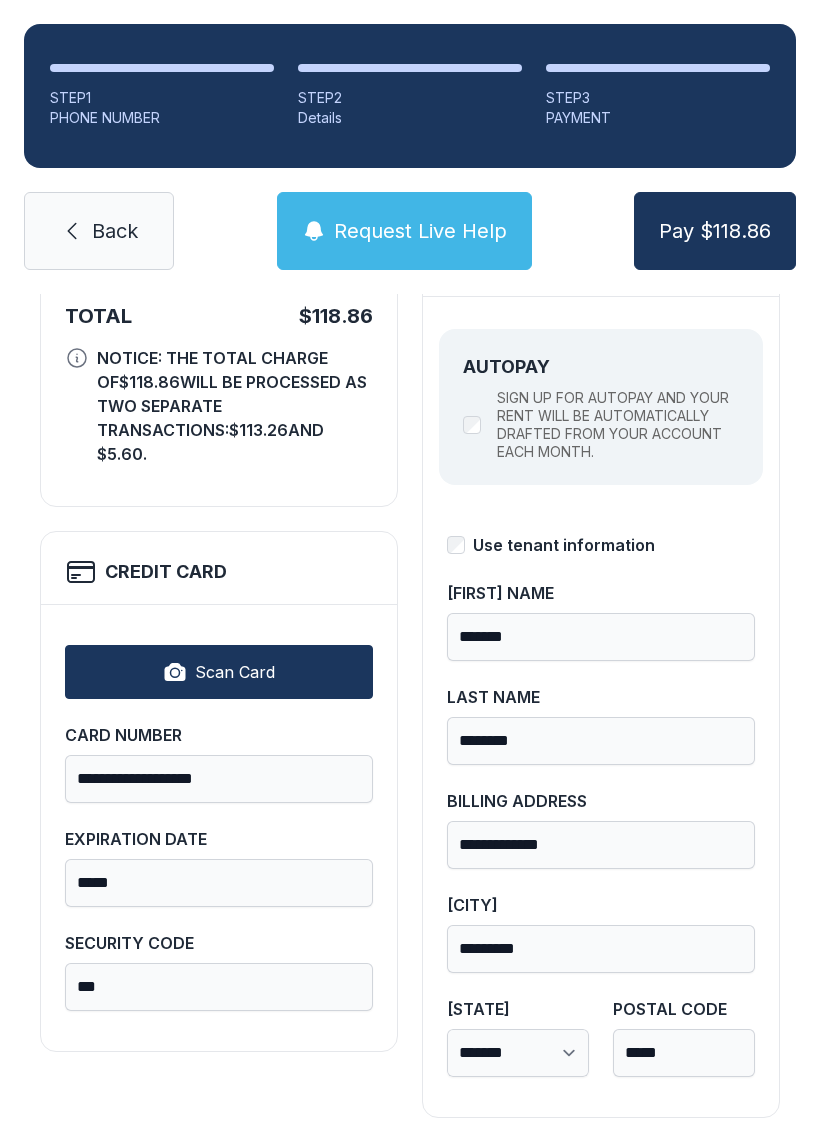 click on "Back" at bounding box center [115, 231] 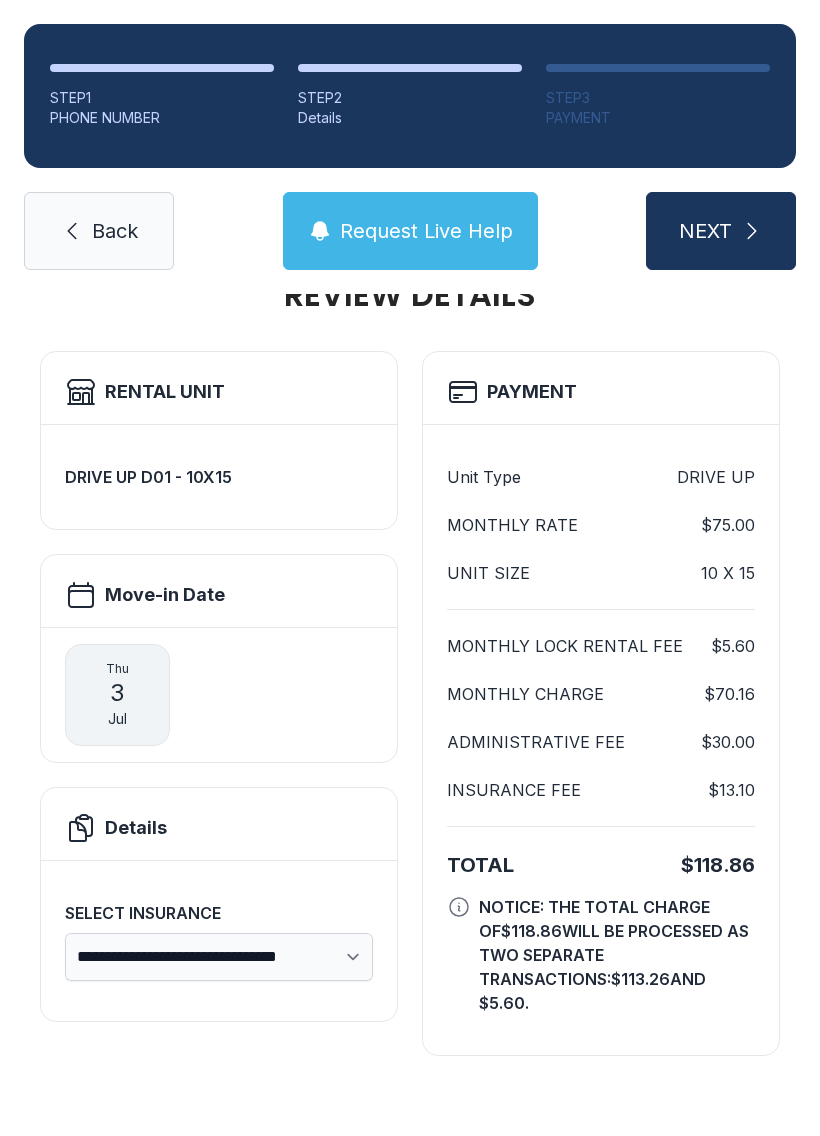 scroll, scrollTop: 0, scrollLeft: 0, axis: both 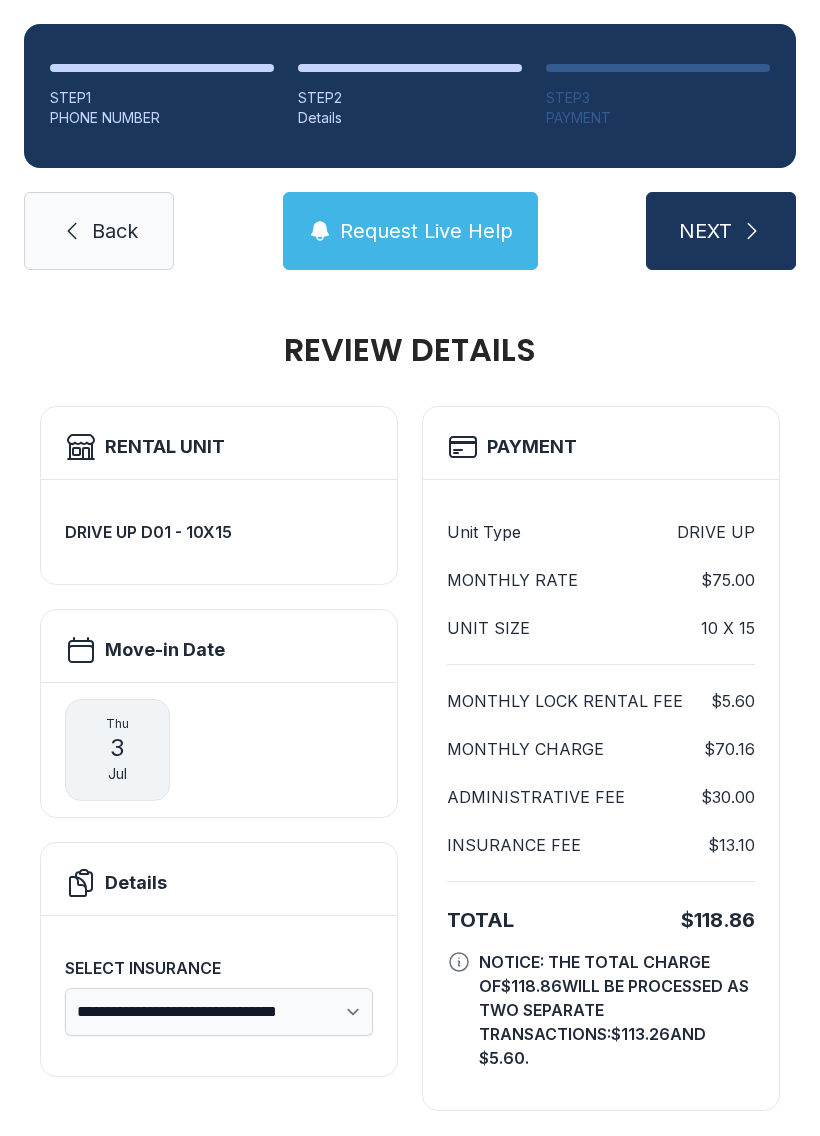 click on "Back" at bounding box center [115, 231] 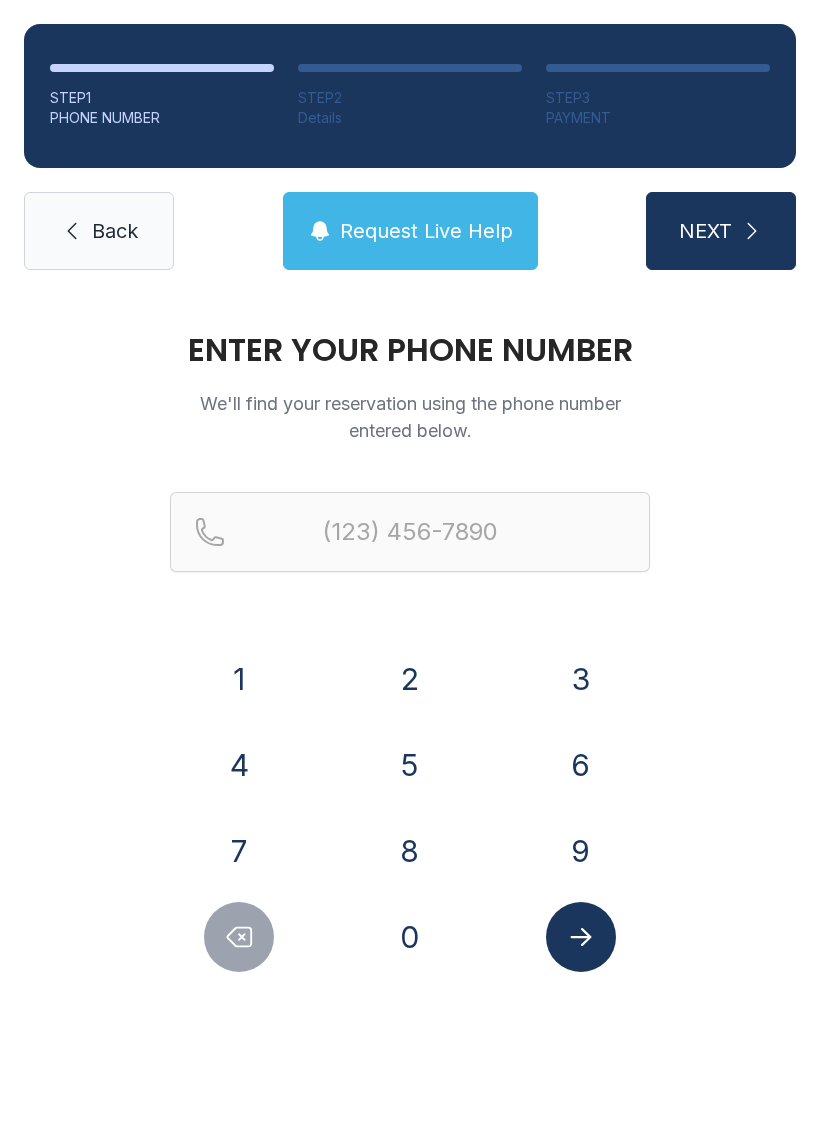 click on "8" at bounding box center (239, 679) 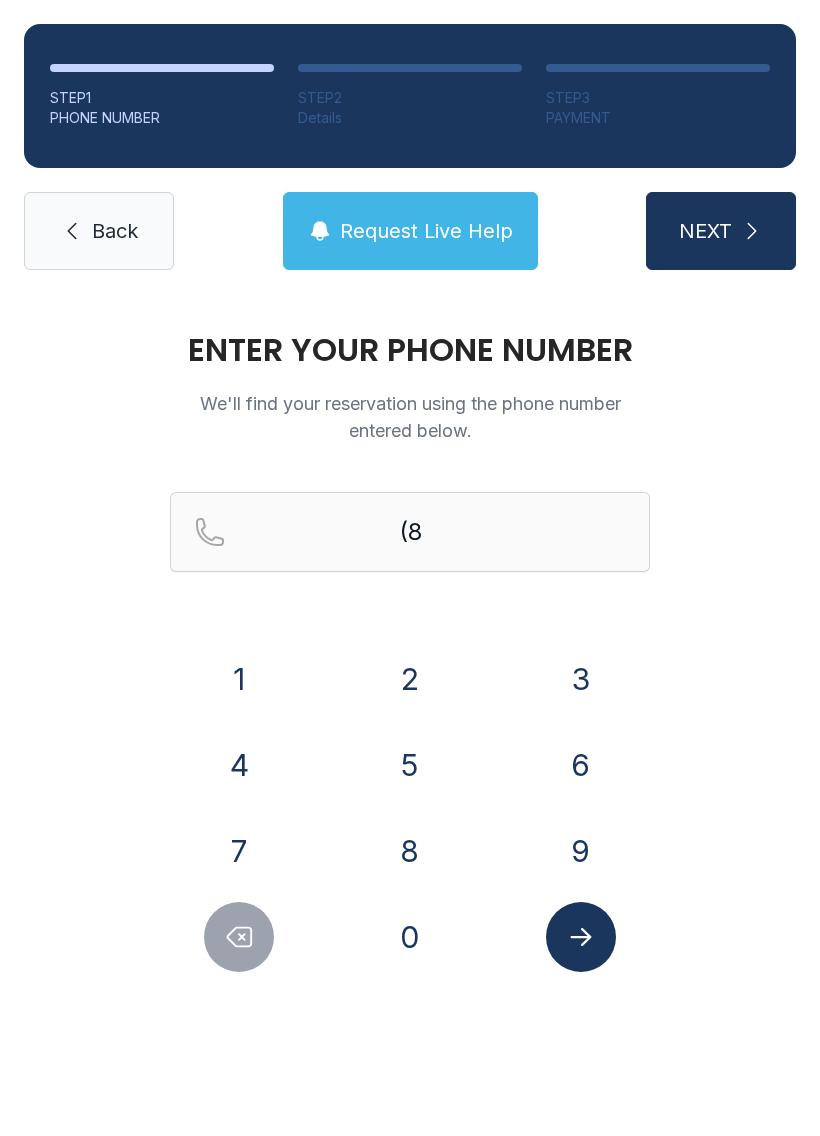click on "4" at bounding box center [239, 679] 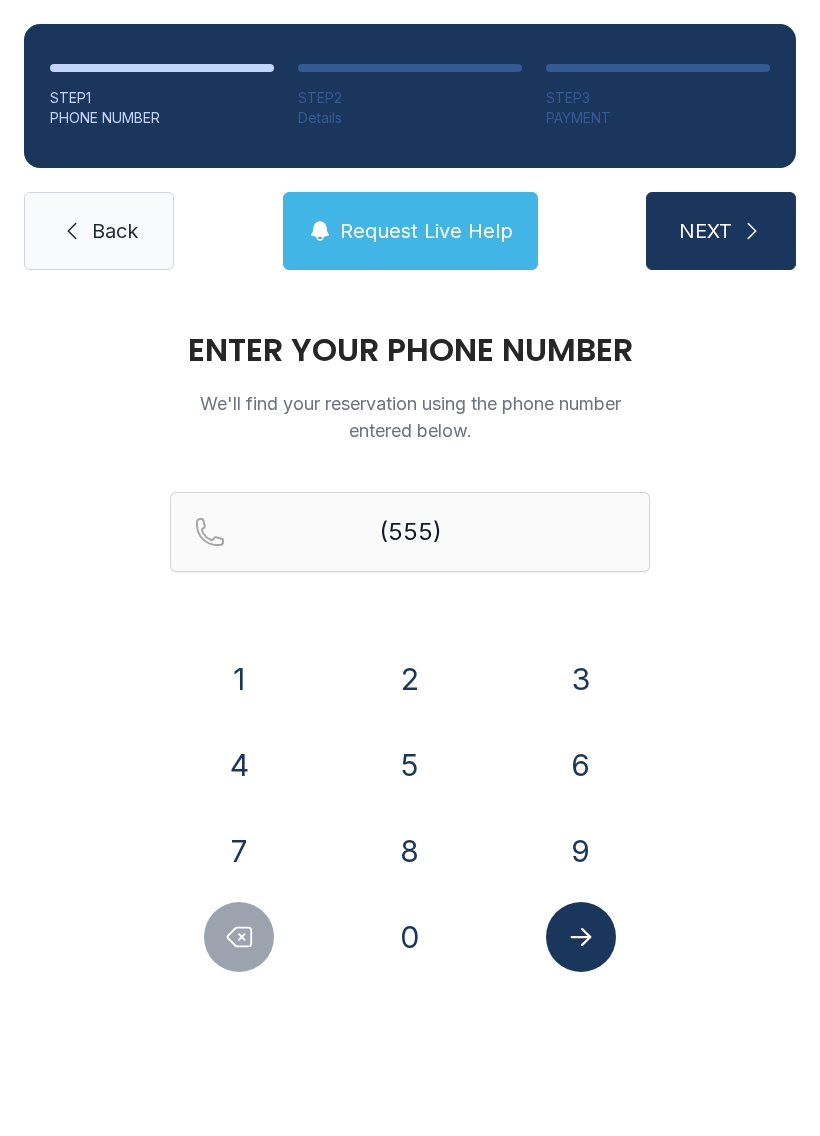 click on "4" at bounding box center (239, 679) 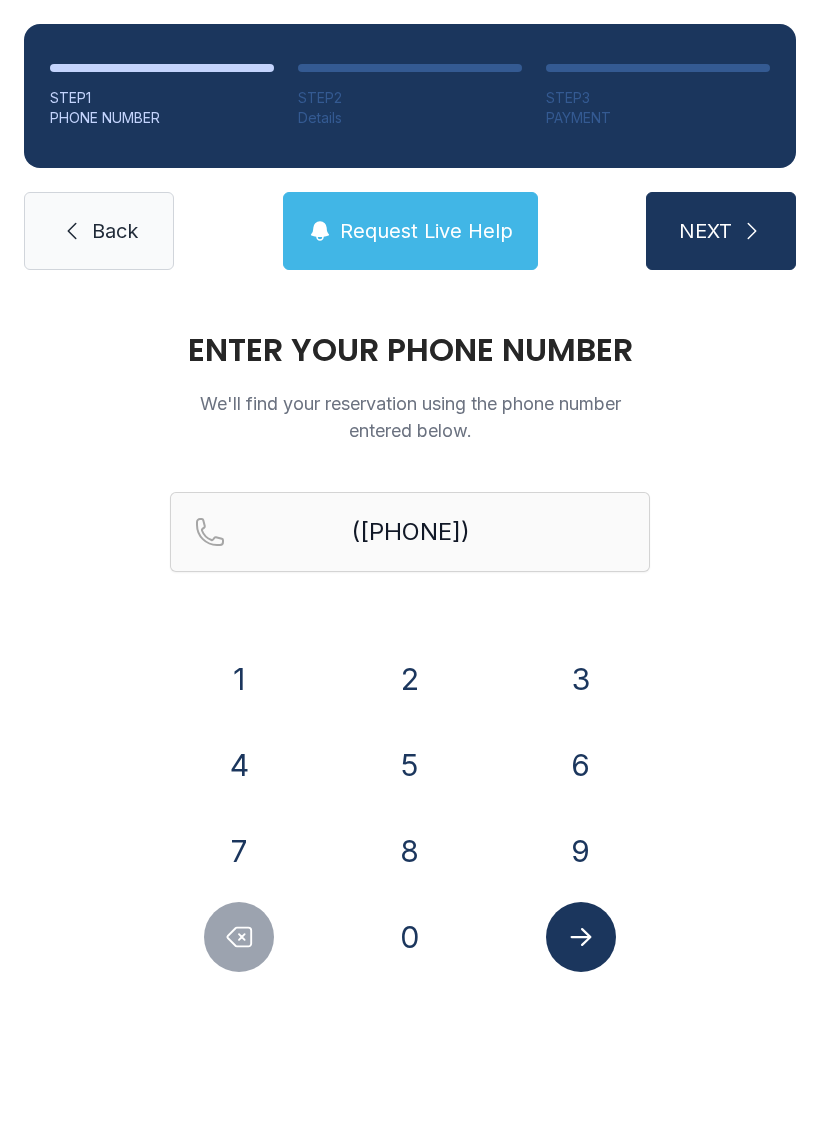 click on "0" at bounding box center [239, 679] 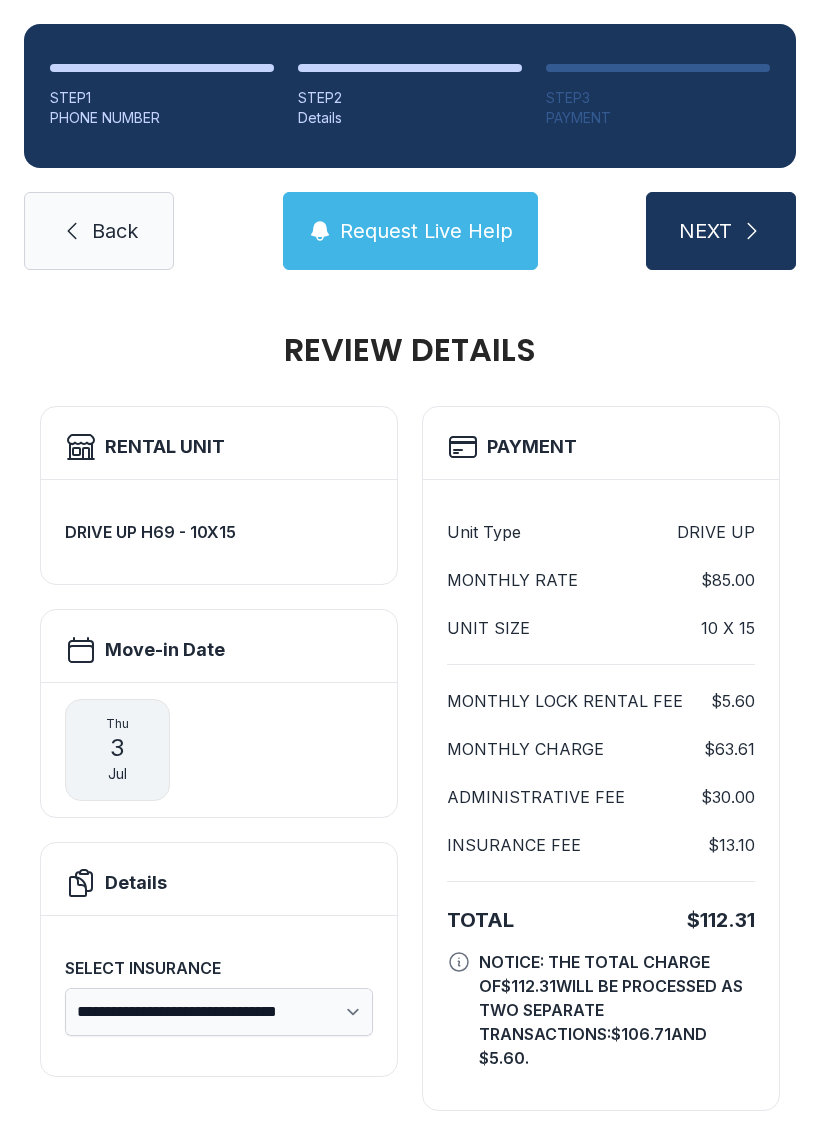 click on "RENTAL UNIT DRIVE UP H69 - 10X15 MOVE-IN DATE THU 3 JUL DETAILS SELECT INSURANCE PAYMENT UNIT TYPE DRIVE UP MONTHLY RATE $85.00 UNIT SIZE 10 X 15 MONTHLY LOCK RENTAL FEE $5.60 MONTHLY CHARGE $63.61 ADMINISTRATIVE FEE $30.00 INSURANCE FEE $13.10 TOTAL $112.31 NOTICE: THE TOTAL CHARGE OF  $112.31  WILL BE PROCESSED AS TWO SEPARATE TRANSACTIONS:  $106.71  AND   $5.60 ." at bounding box center (410, 758) 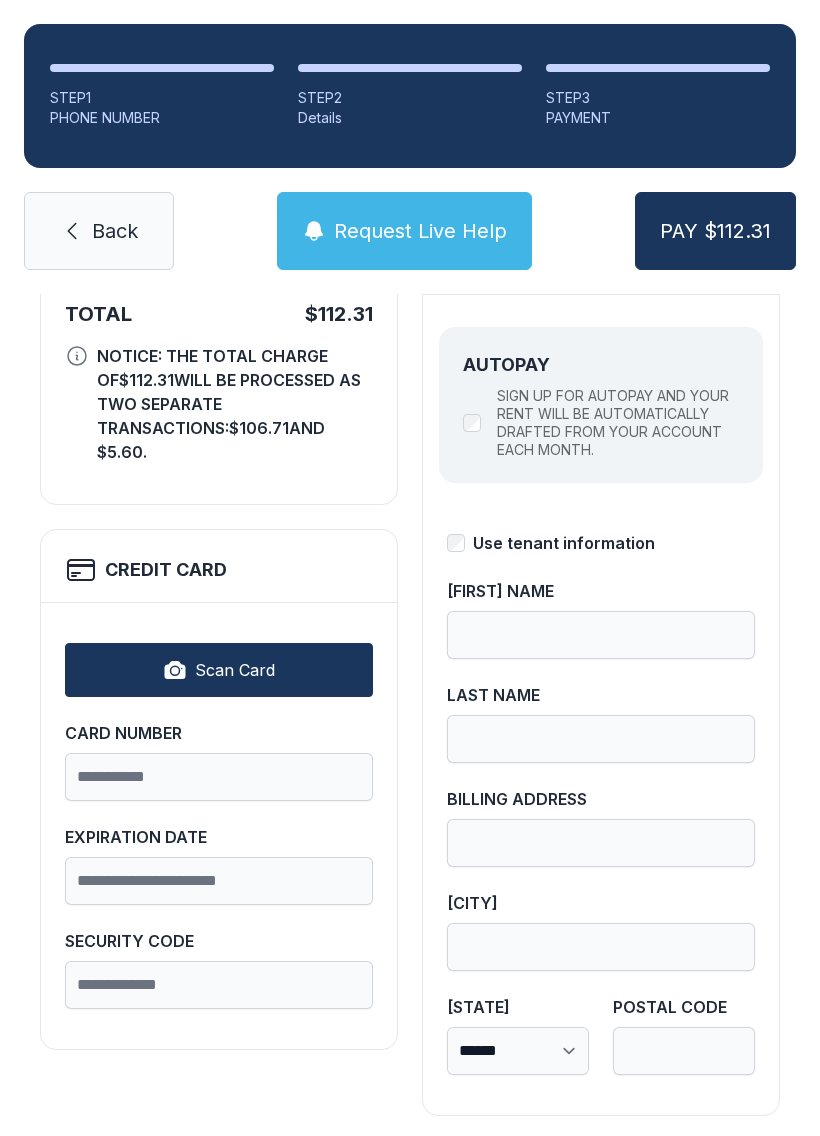 scroll, scrollTop: 218, scrollLeft: 0, axis: vertical 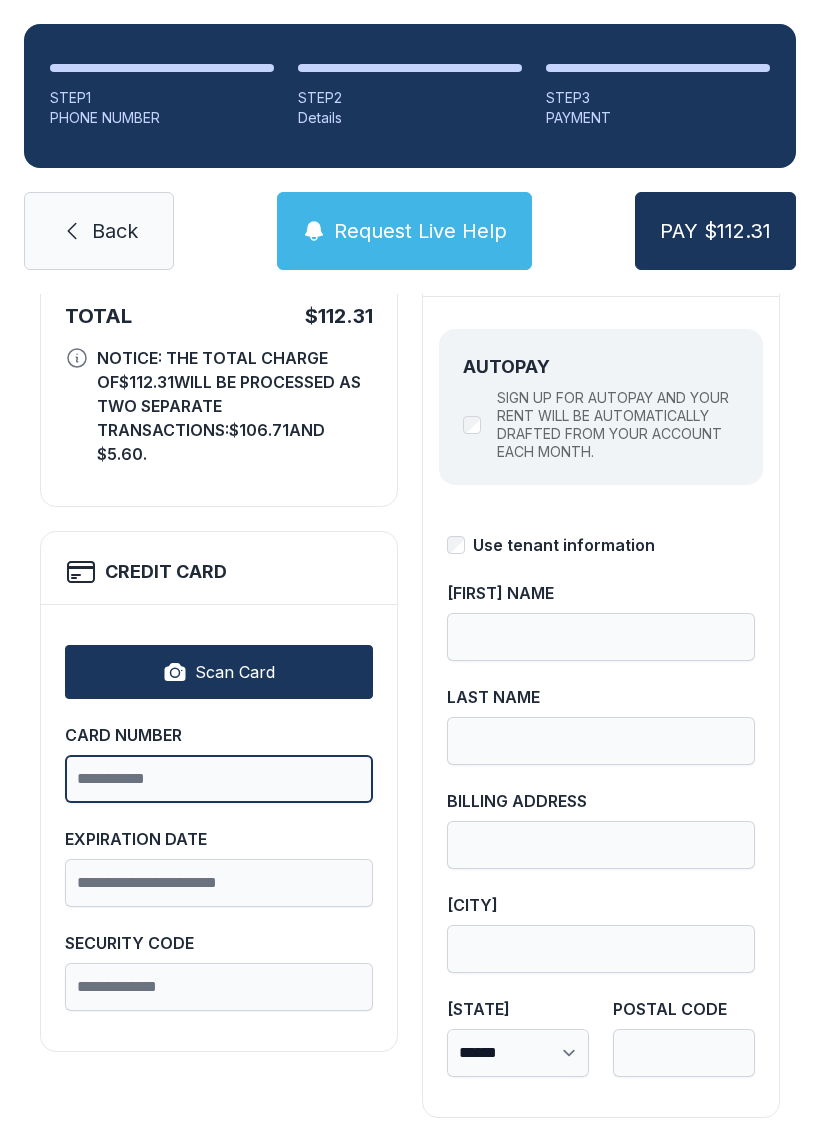click on "CARD NUMBER" at bounding box center (219, 779) 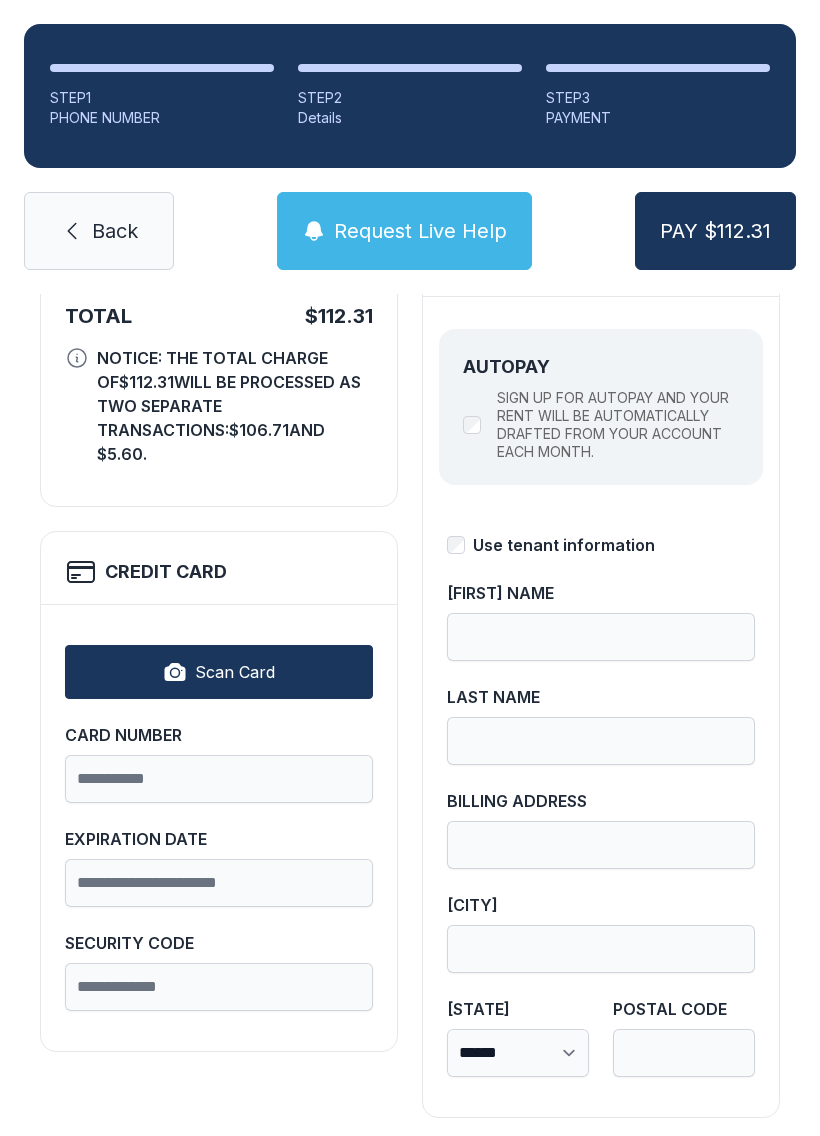 click on "Scan Card" at bounding box center [235, 672] 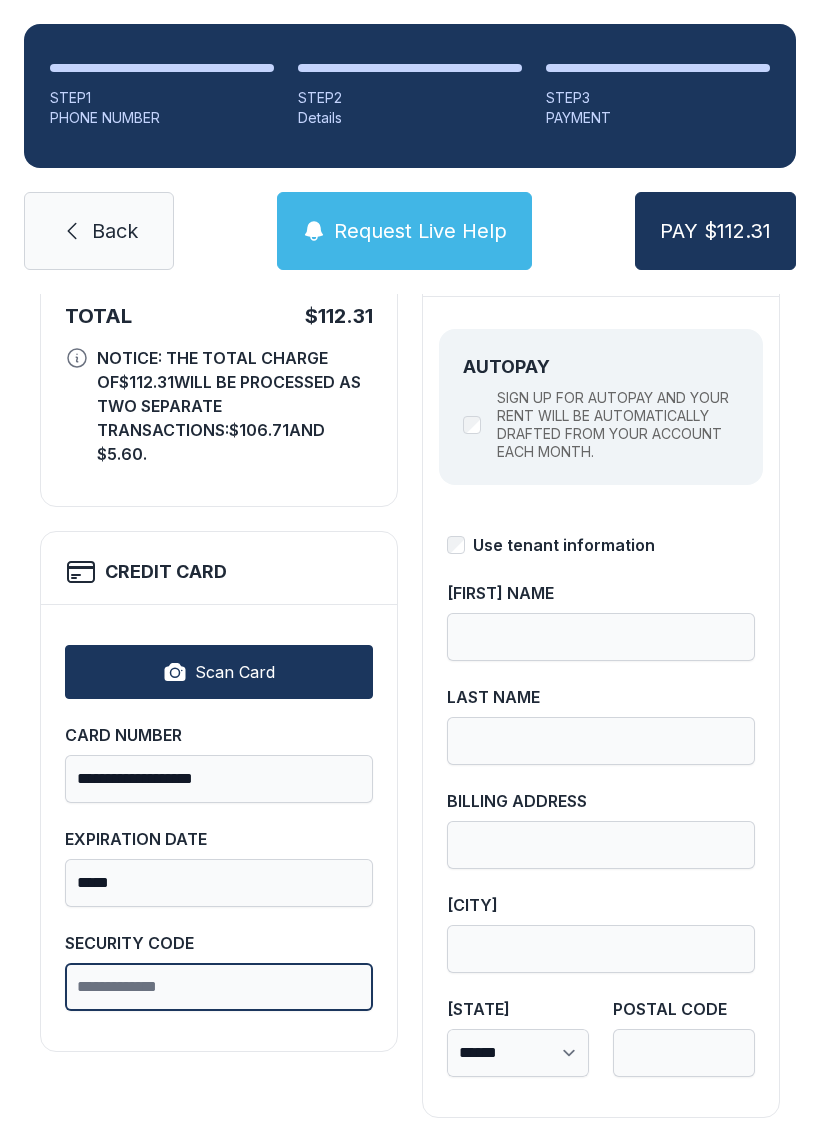 click on "SECURITY CODE" at bounding box center (219, 987) 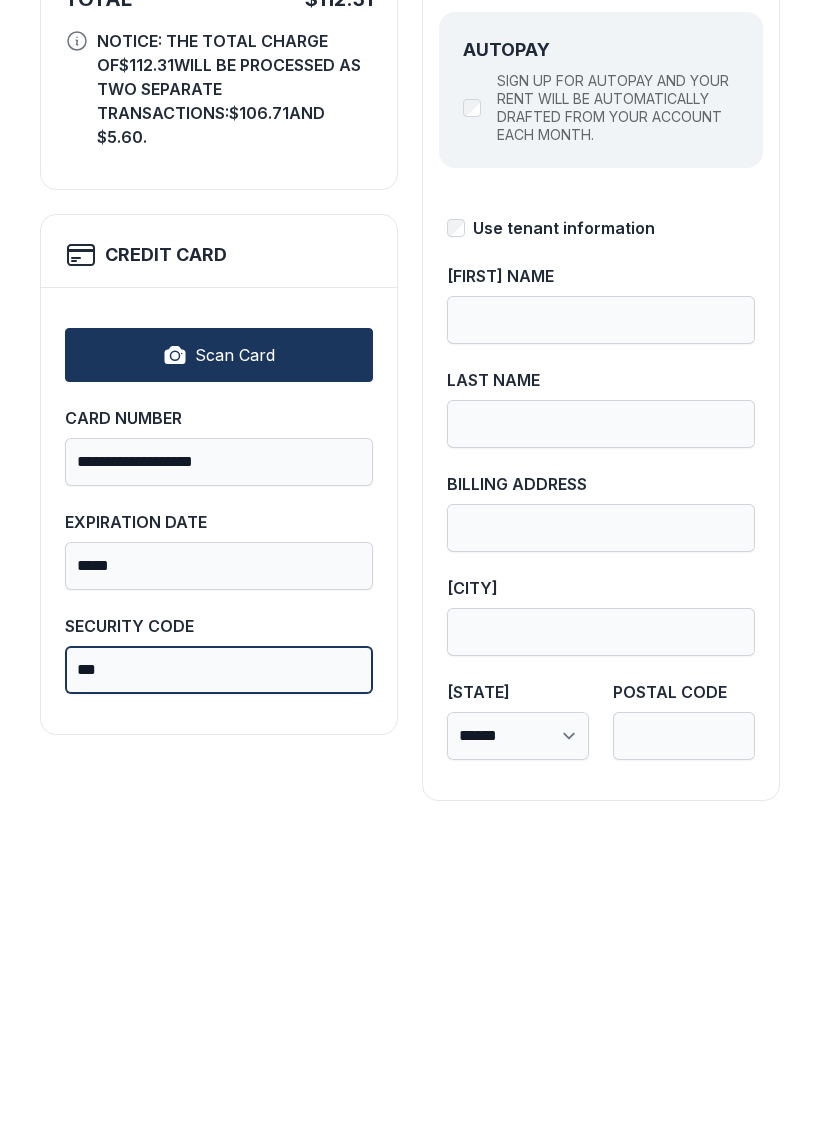 type on "***" 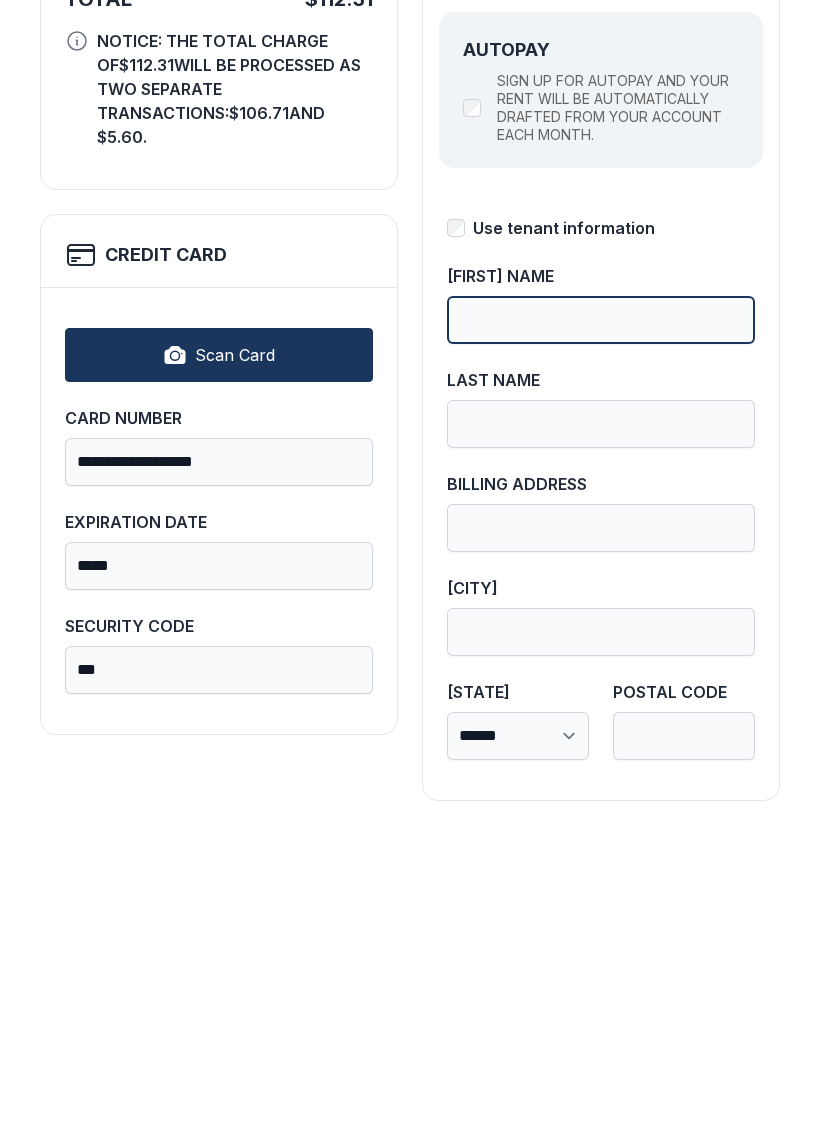 click on "[FIRST] NAME" at bounding box center [601, 637] 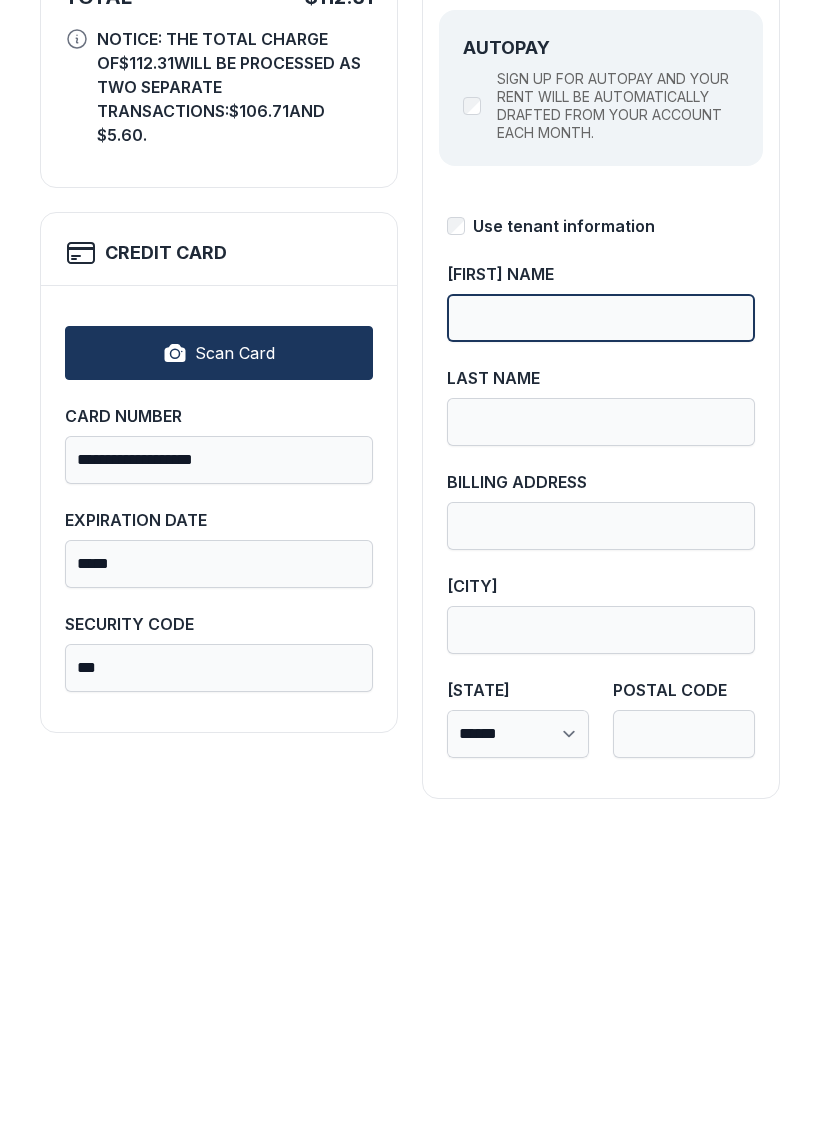 scroll, scrollTop: 218, scrollLeft: 0, axis: vertical 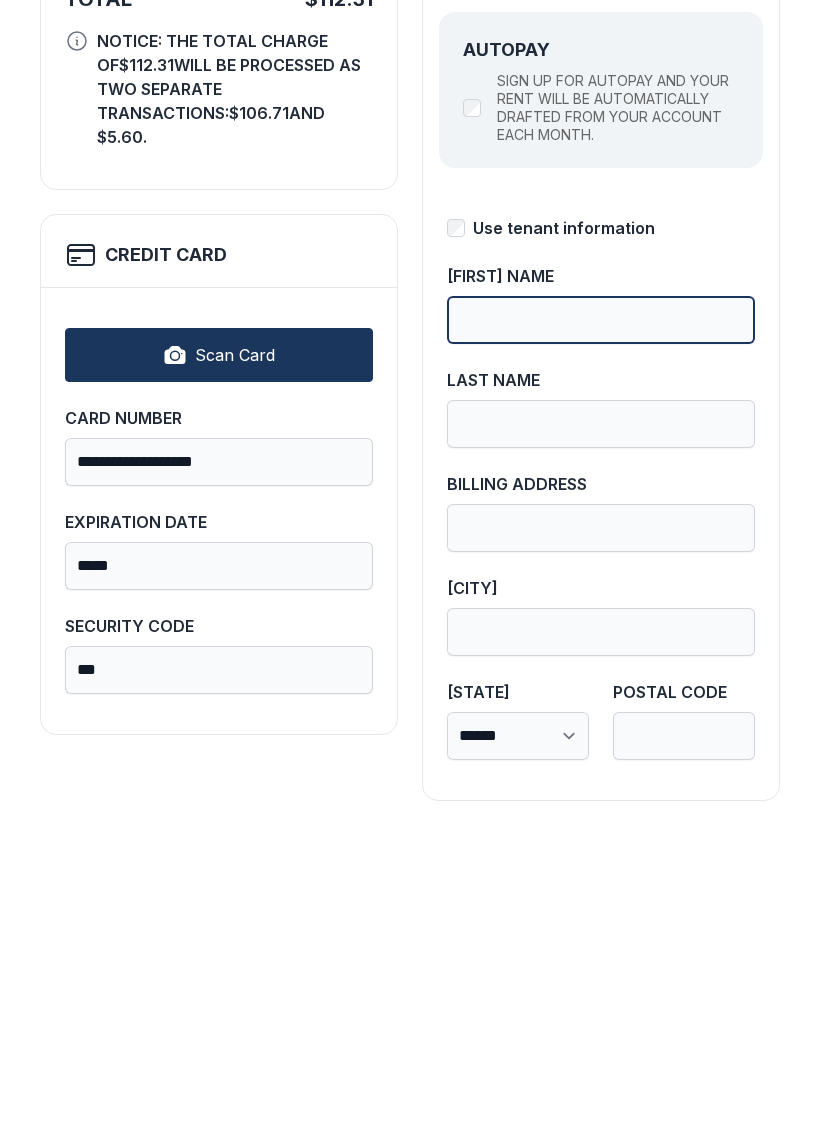 click on "PAY $112.31" at bounding box center (715, 231) 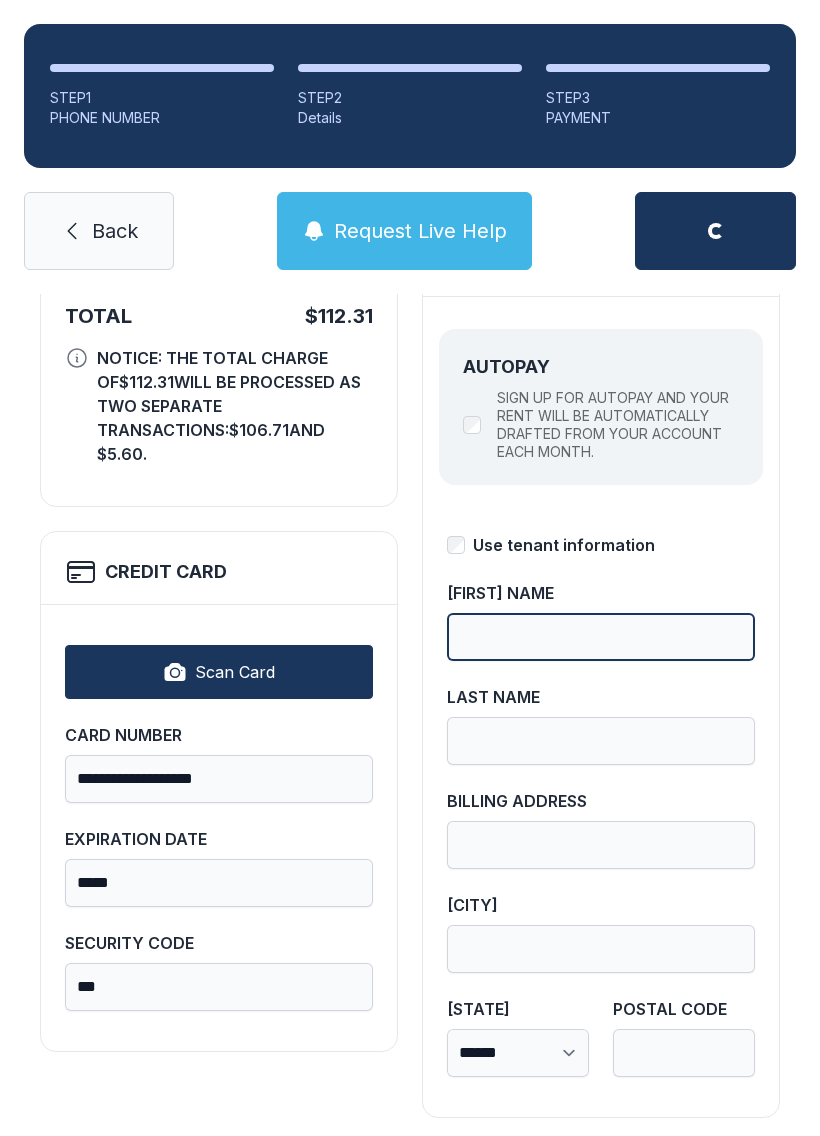 click on "[FIRST] NAME" at bounding box center (601, 637) 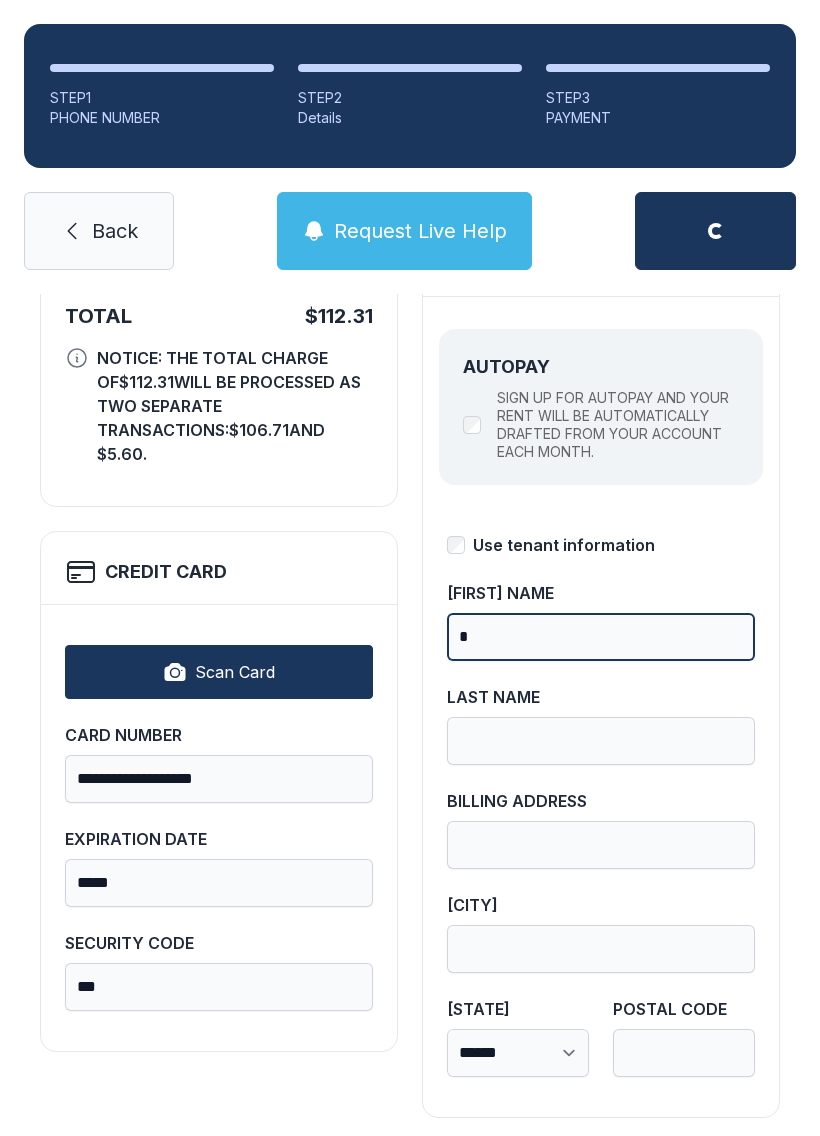 type on "*" 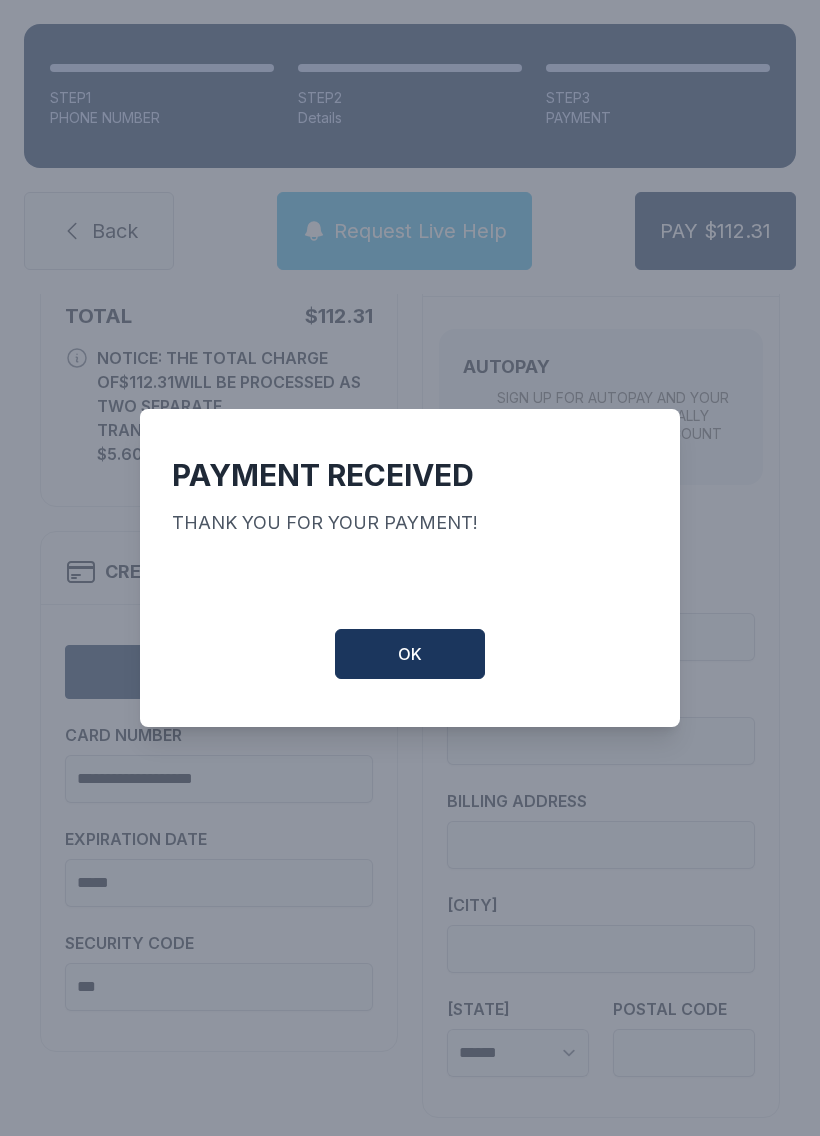 click on "OK" at bounding box center (410, 654) 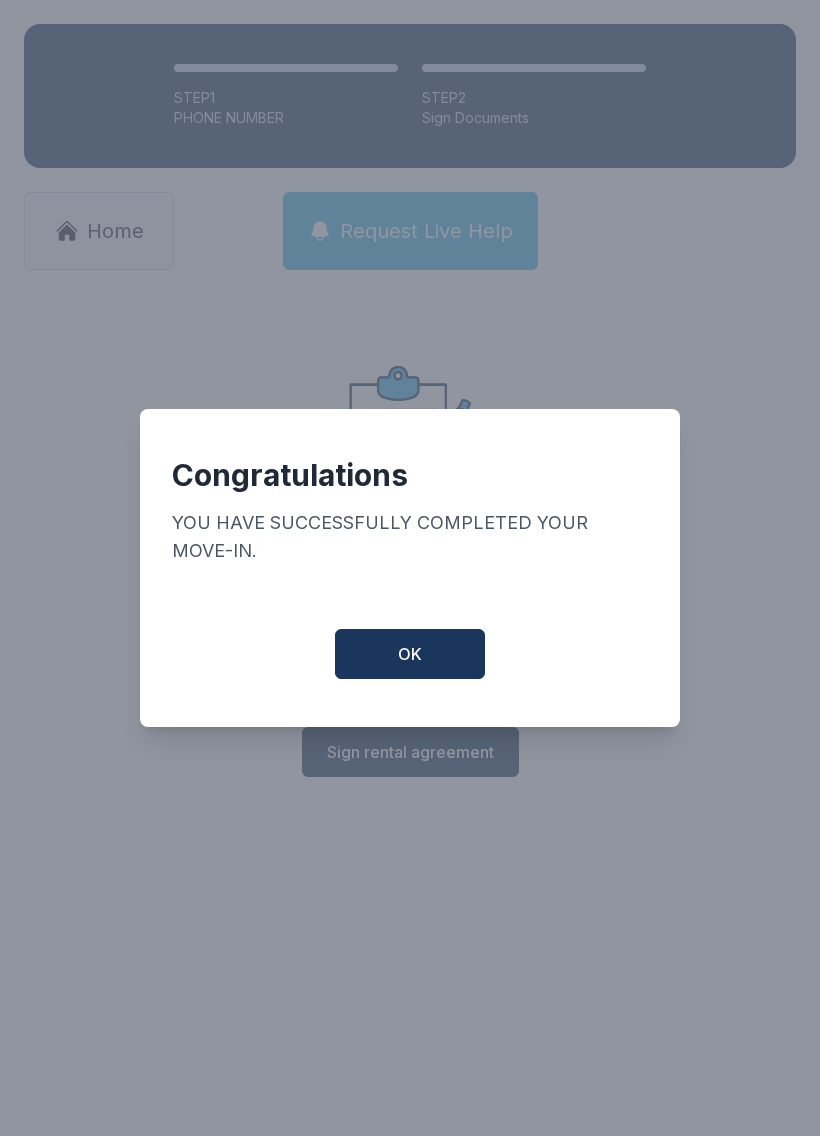 click on "OK" at bounding box center (410, 654) 